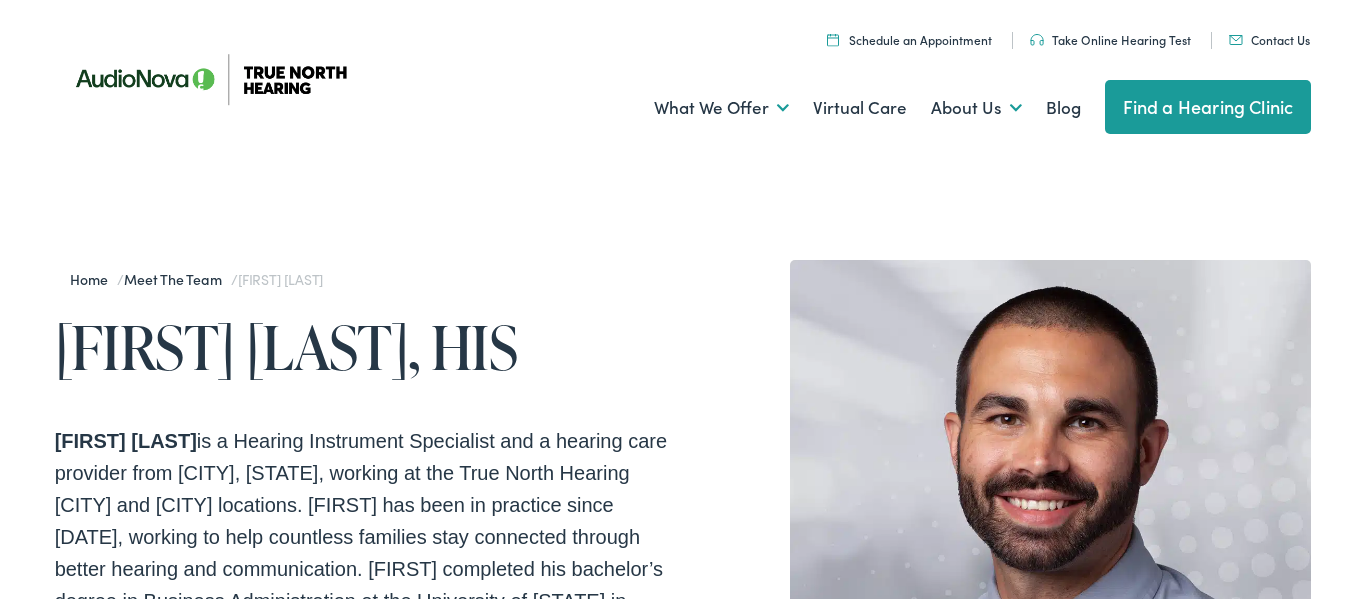 scroll, scrollTop: 0, scrollLeft: 0, axis: both 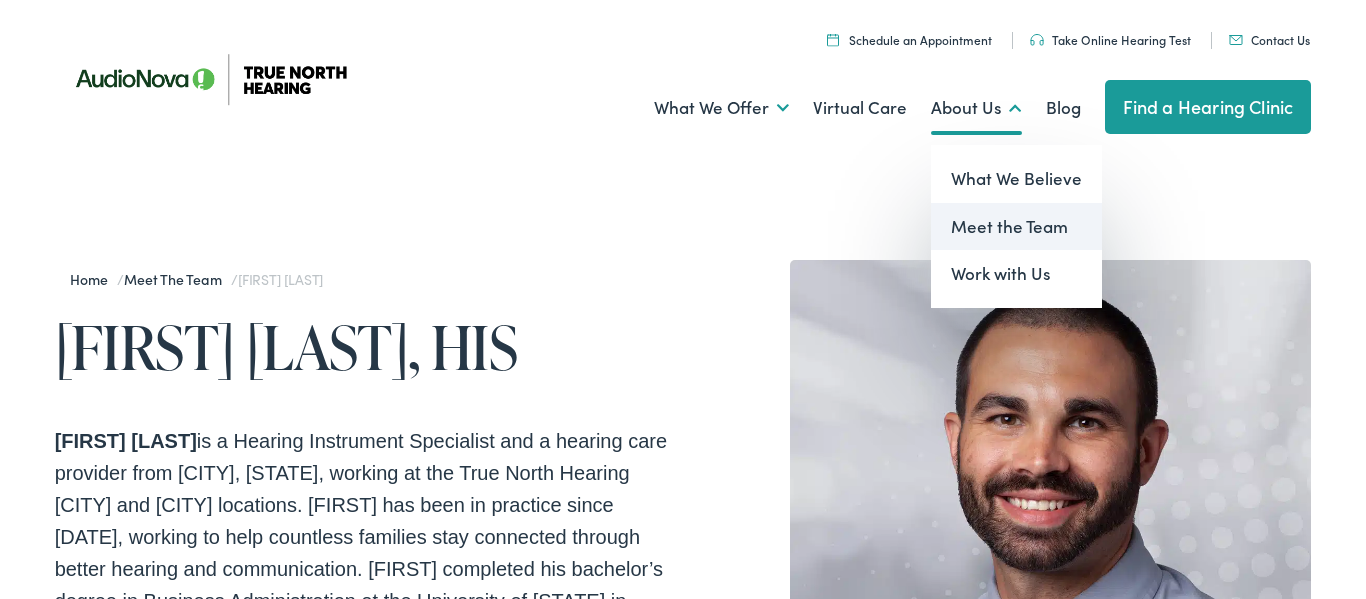 click on "Meet the Team" at bounding box center (1016, 227) 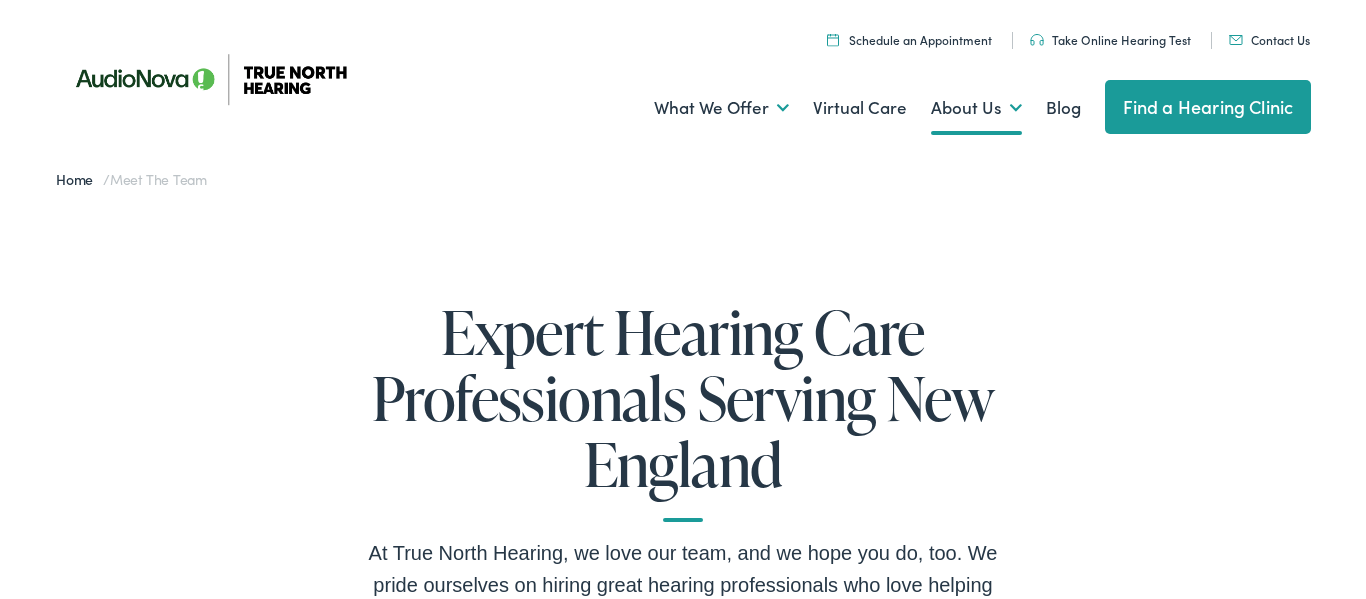 scroll, scrollTop: 0, scrollLeft: 0, axis: both 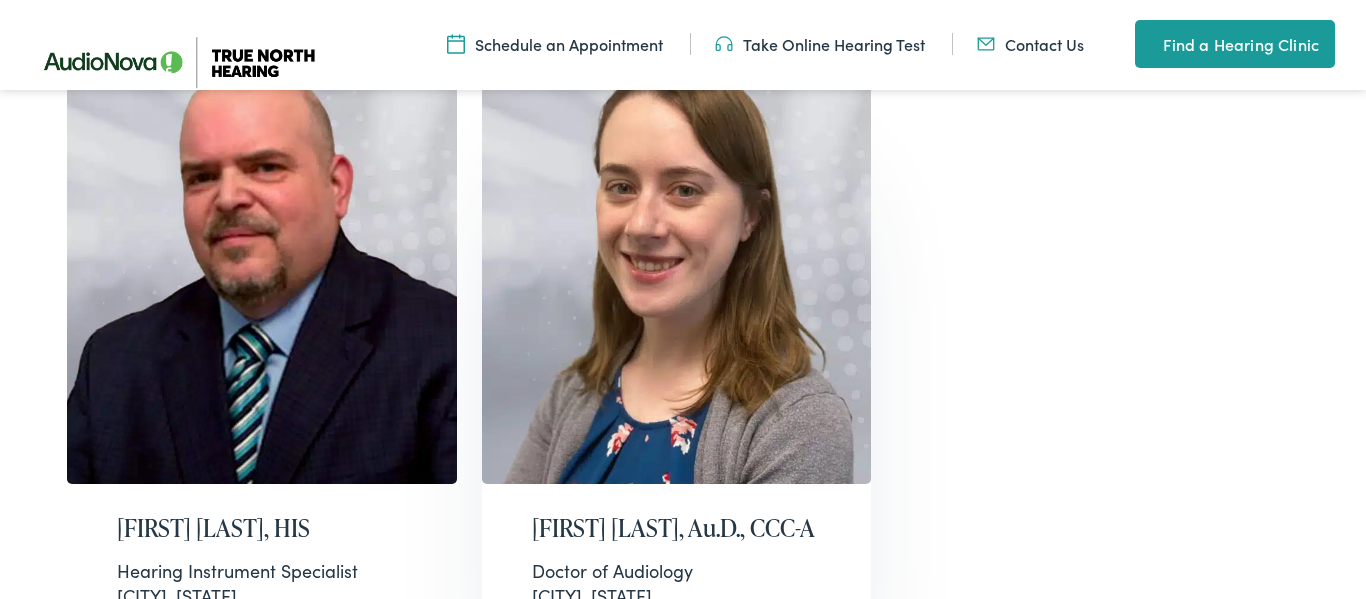 click on "Shannon O’Rourke, Au.D., CCC-A" at bounding box center [677, 528] 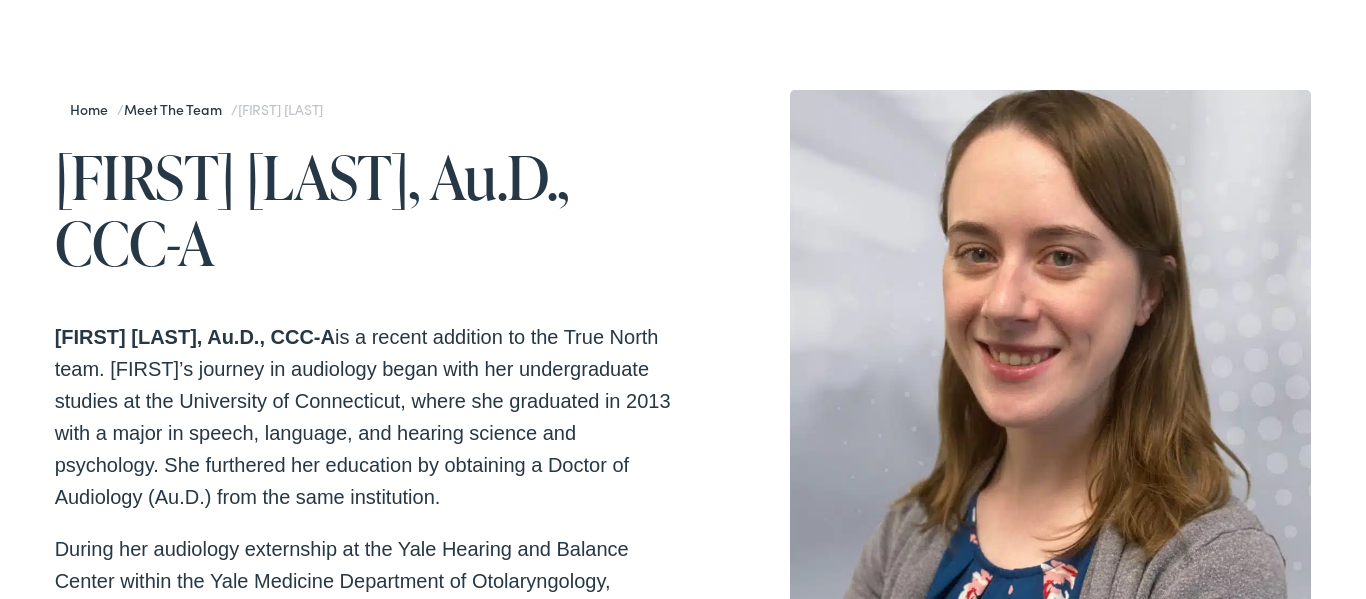 scroll, scrollTop: 179, scrollLeft: 0, axis: vertical 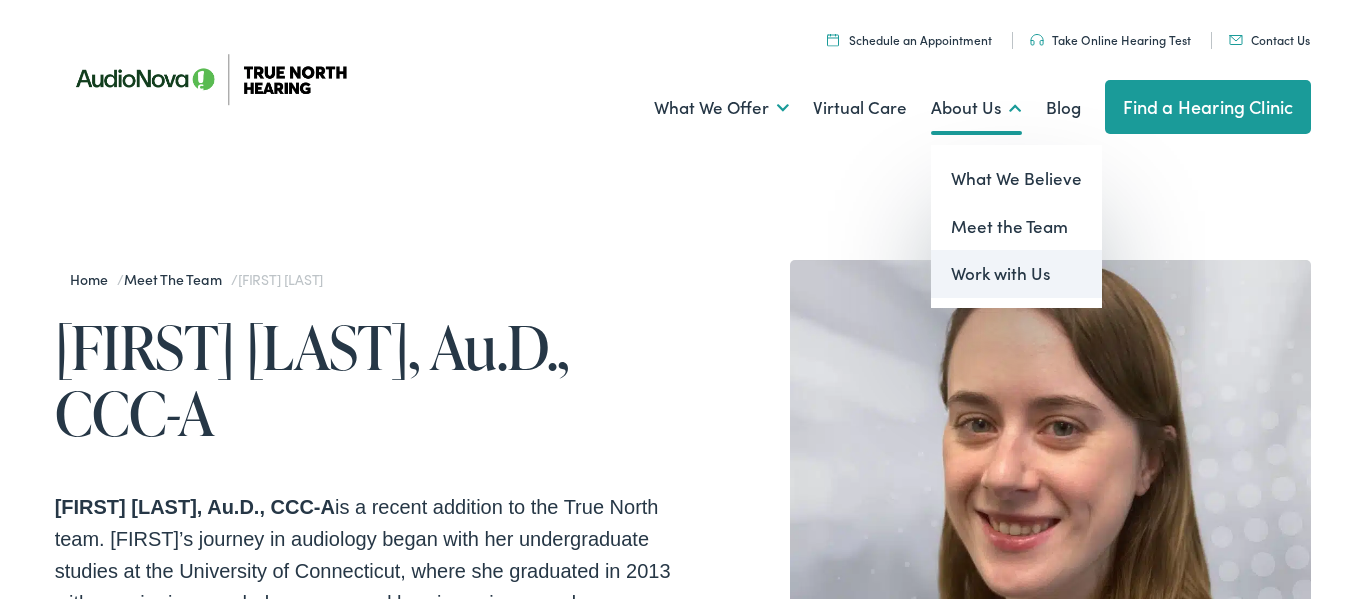 click on "Work with Us" at bounding box center (1016, 274) 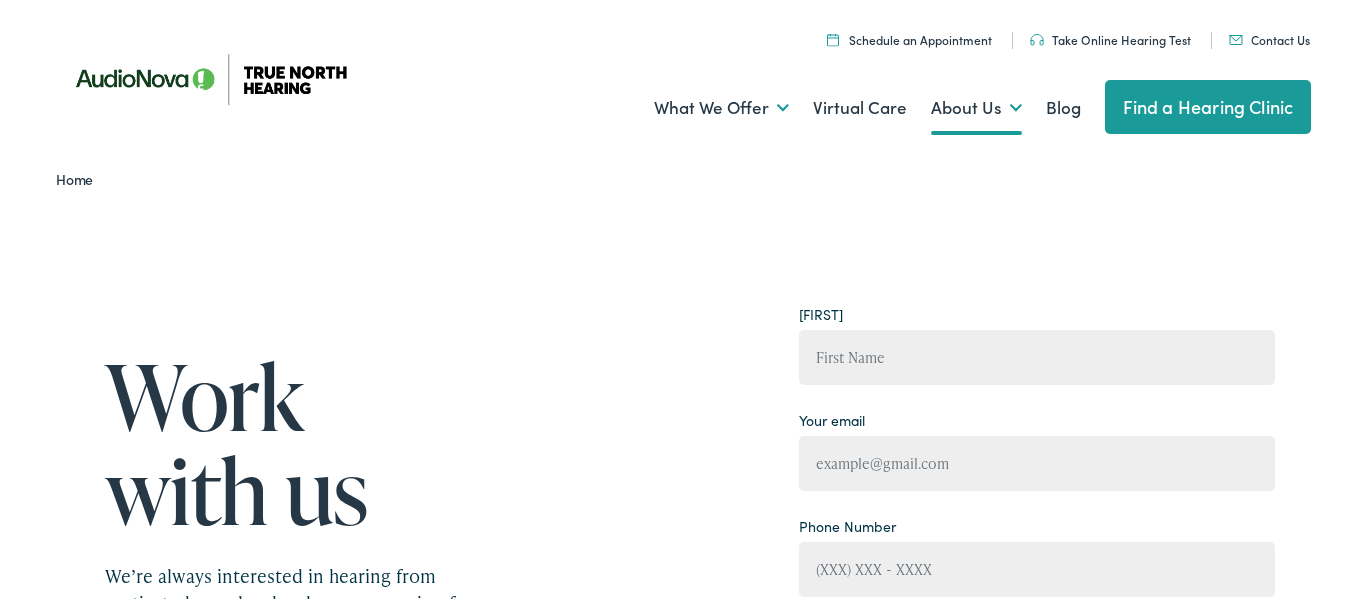 scroll, scrollTop: 0, scrollLeft: 0, axis: both 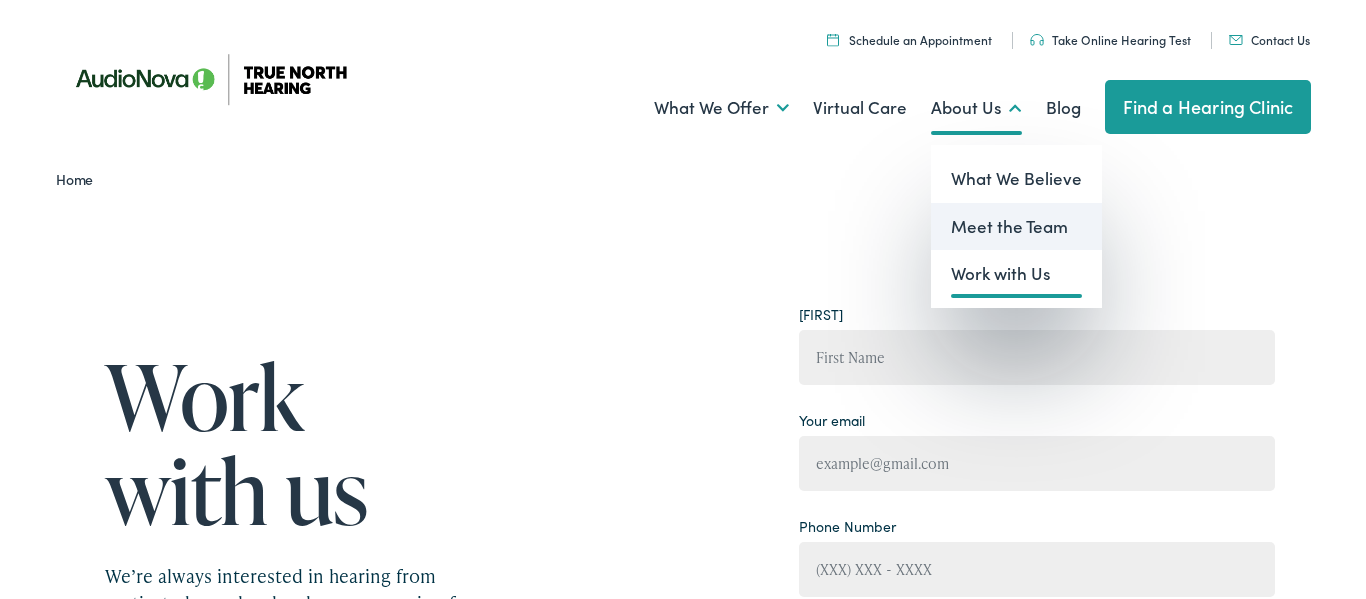click on "Meet the Team" at bounding box center [1016, 227] 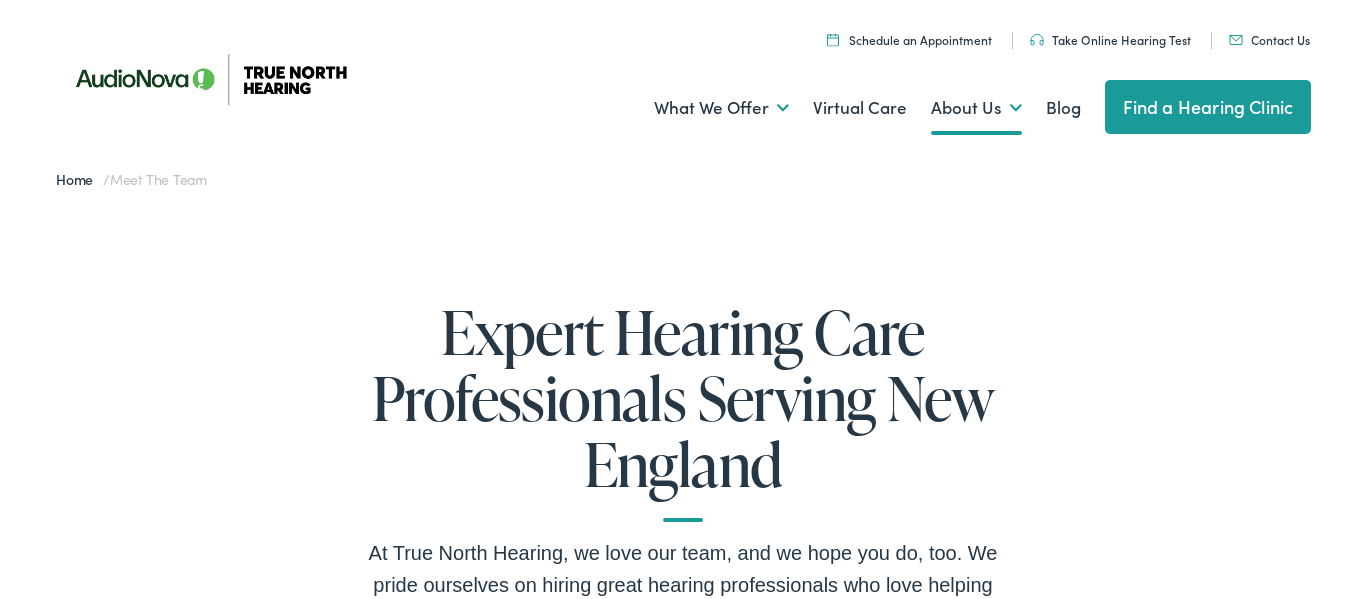 scroll, scrollTop: 0, scrollLeft: 0, axis: both 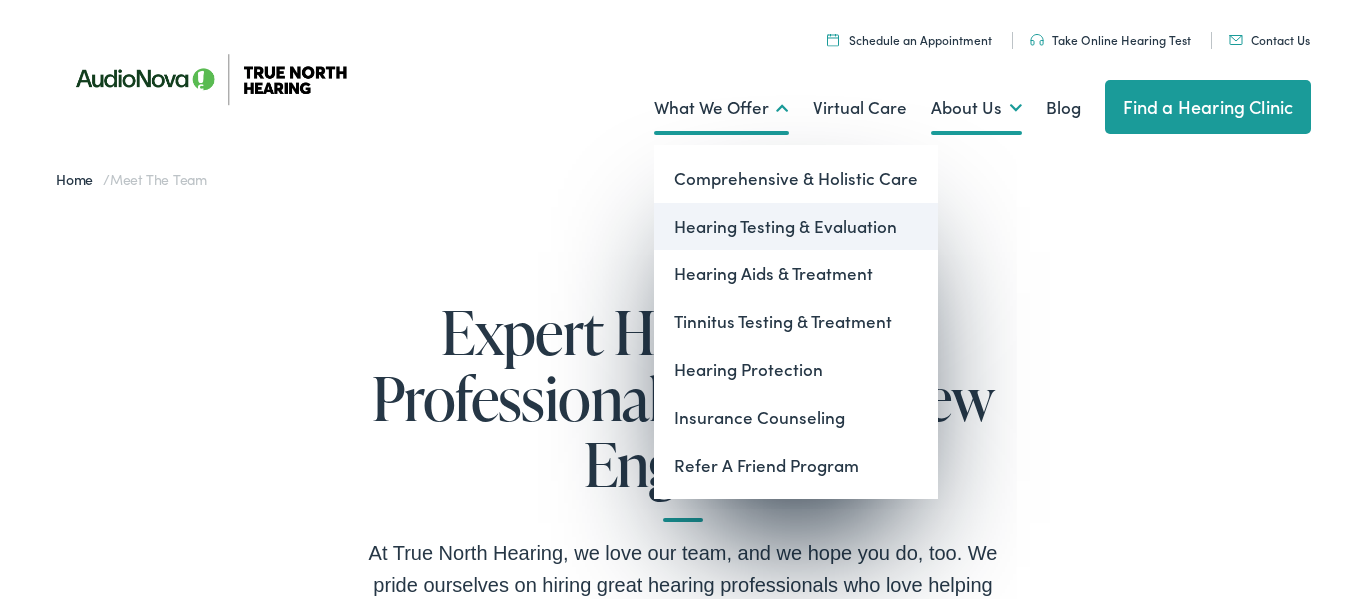 click on "Hearing Testing & Evaluation" at bounding box center [796, 227] 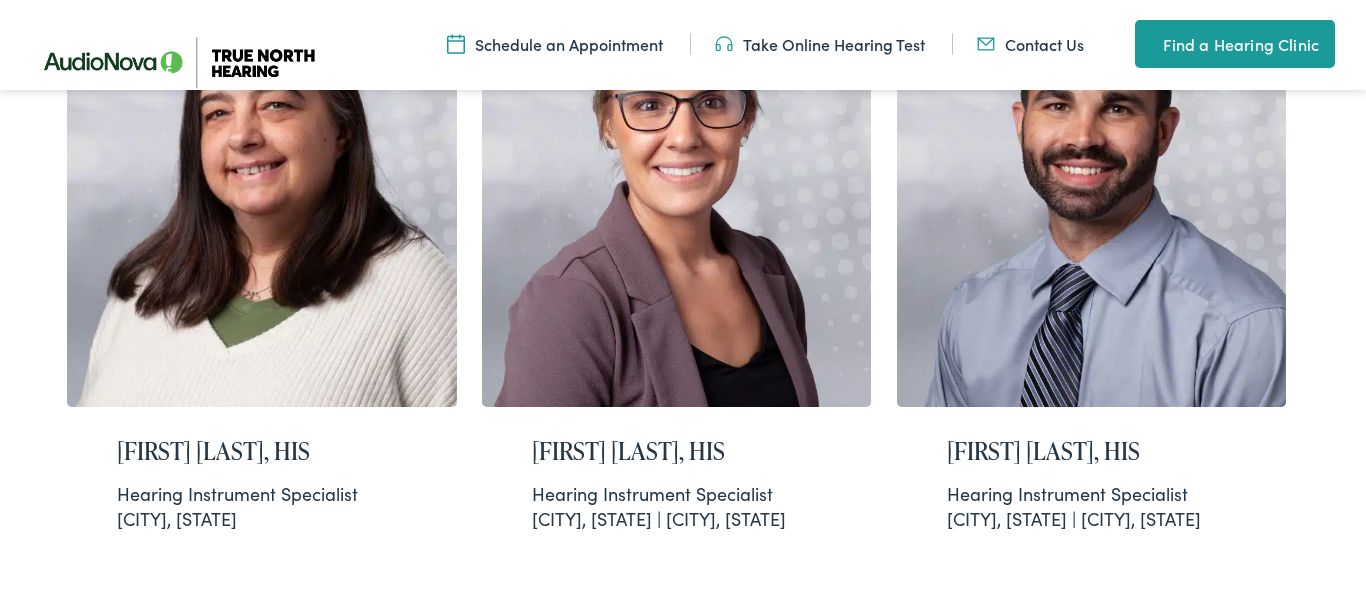 scroll, scrollTop: 710, scrollLeft: 0, axis: vertical 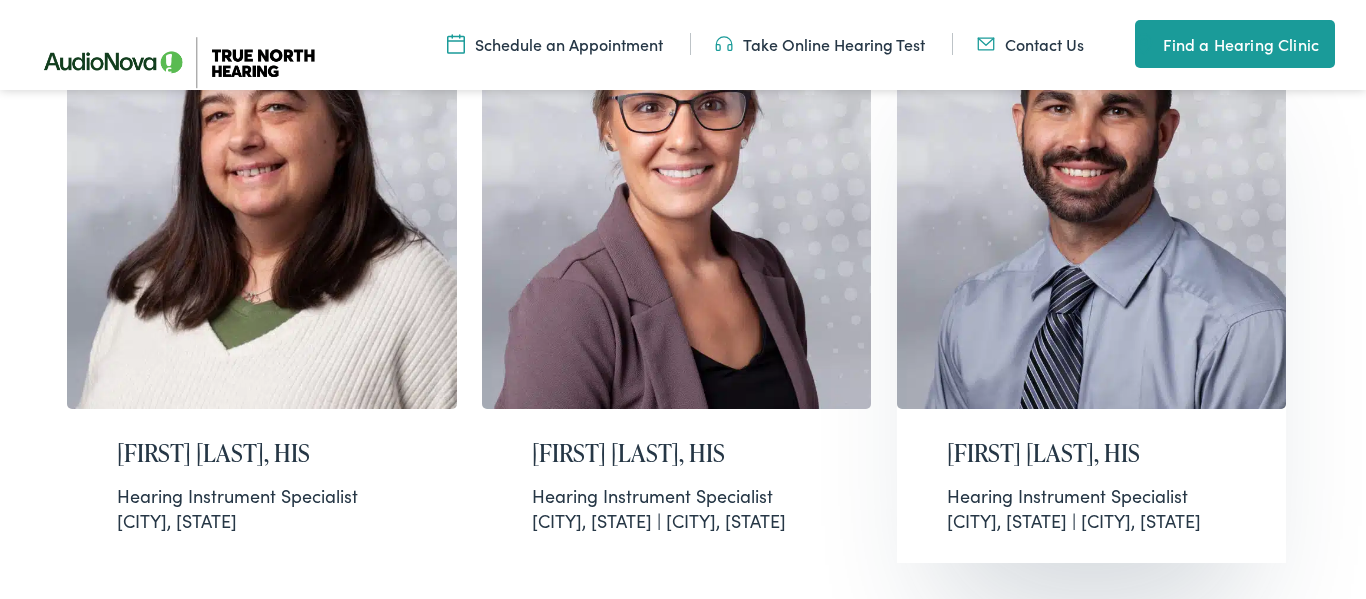 click on "David Kuczewski, HIS" at bounding box center (1092, 453) 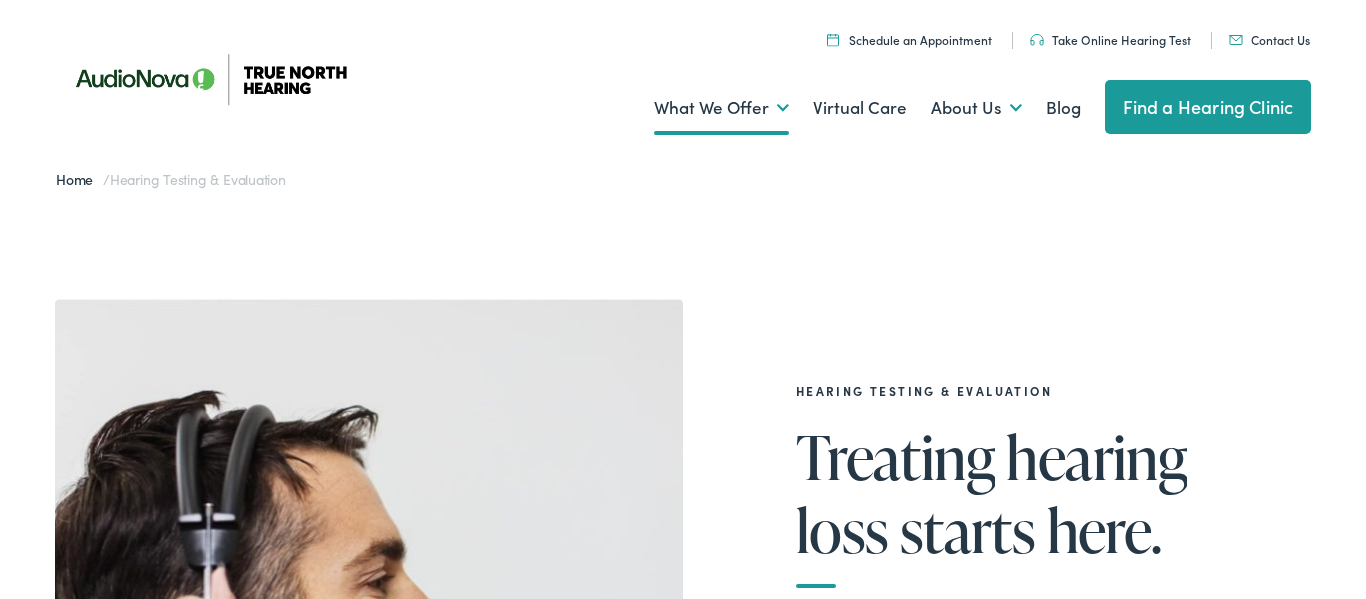 scroll, scrollTop: 0, scrollLeft: 0, axis: both 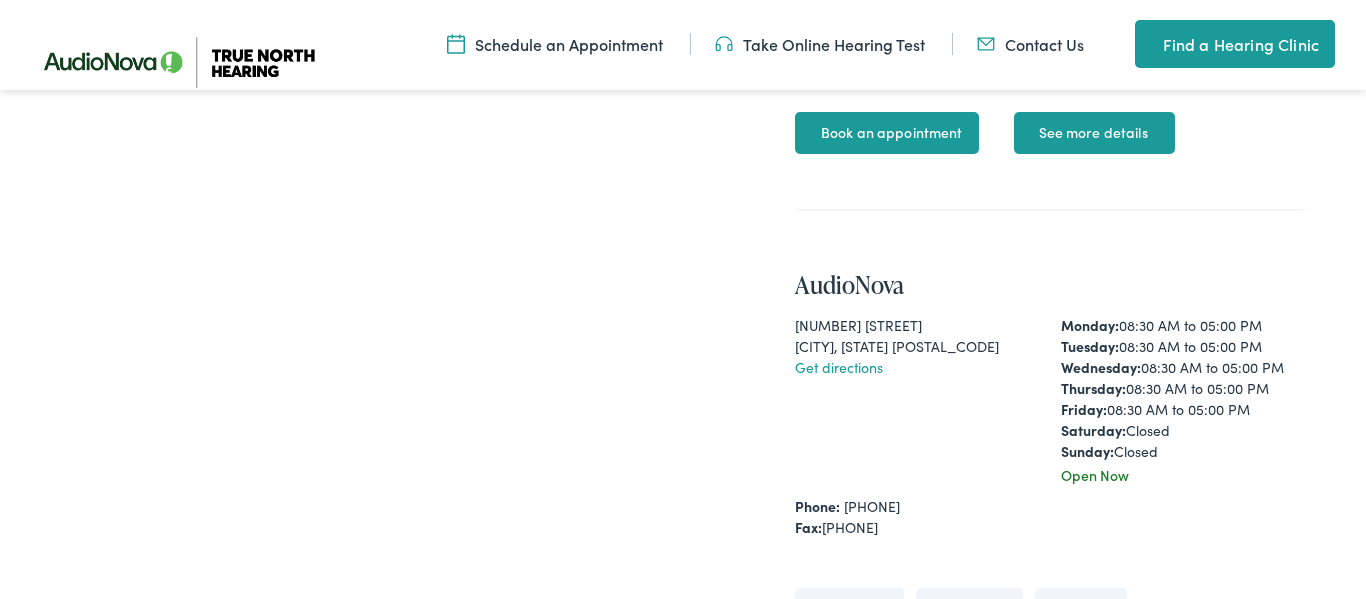 click on "Get
directions" at bounding box center (839, 367) 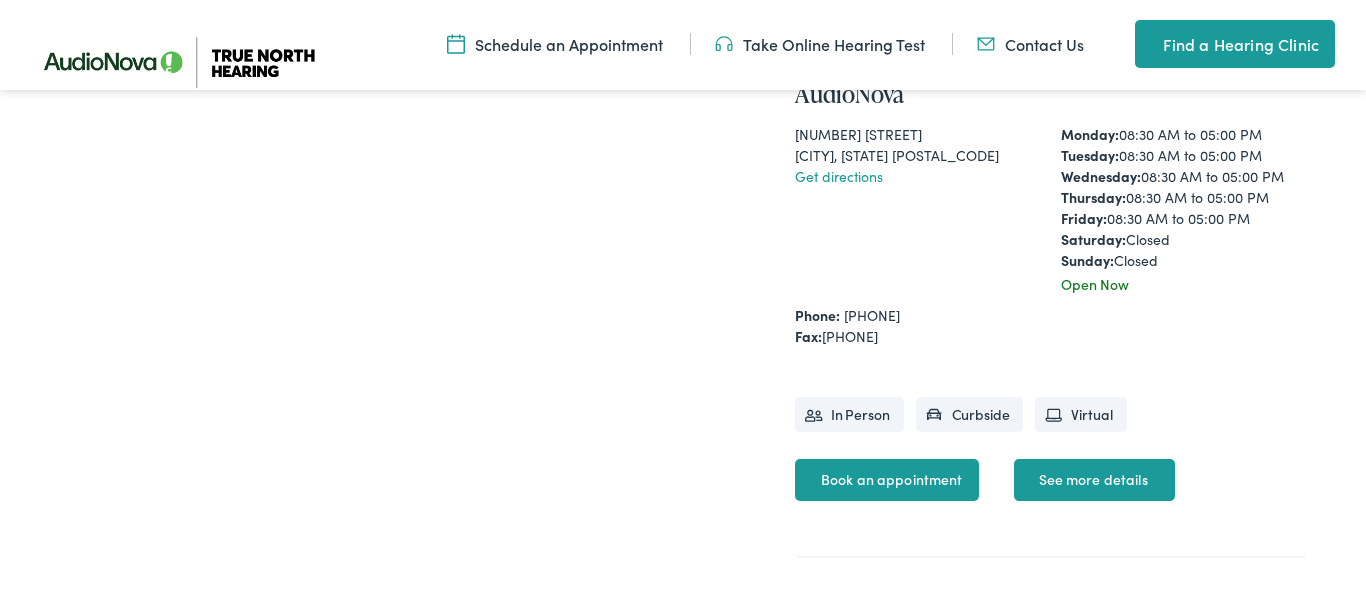 scroll, scrollTop: 1454, scrollLeft: 0, axis: vertical 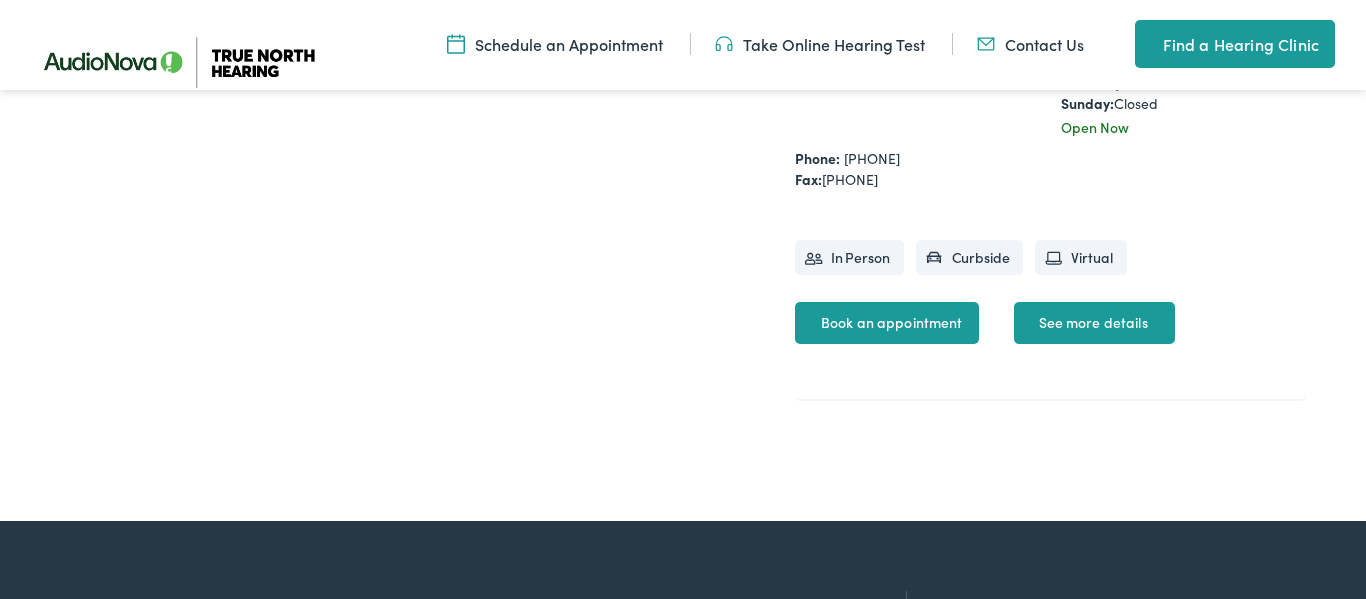 click on "Book an appointment" at bounding box center (887, 323) 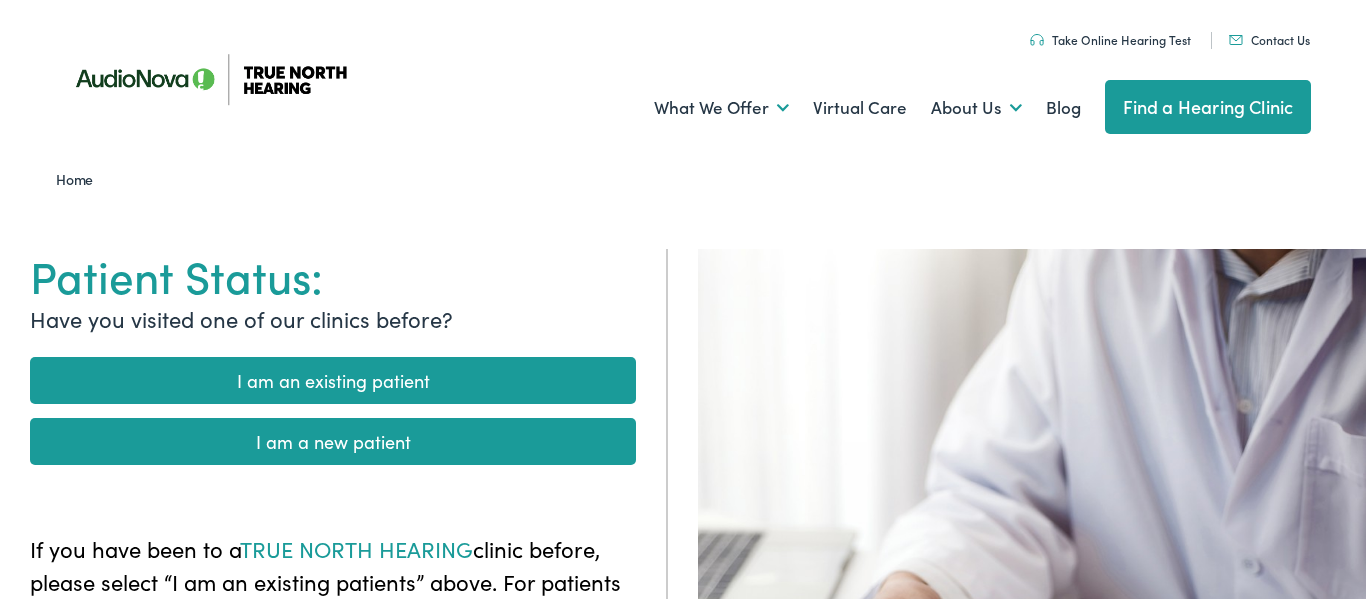 scroll, scrollTop: 0, scrollLeft: 0, axis: both 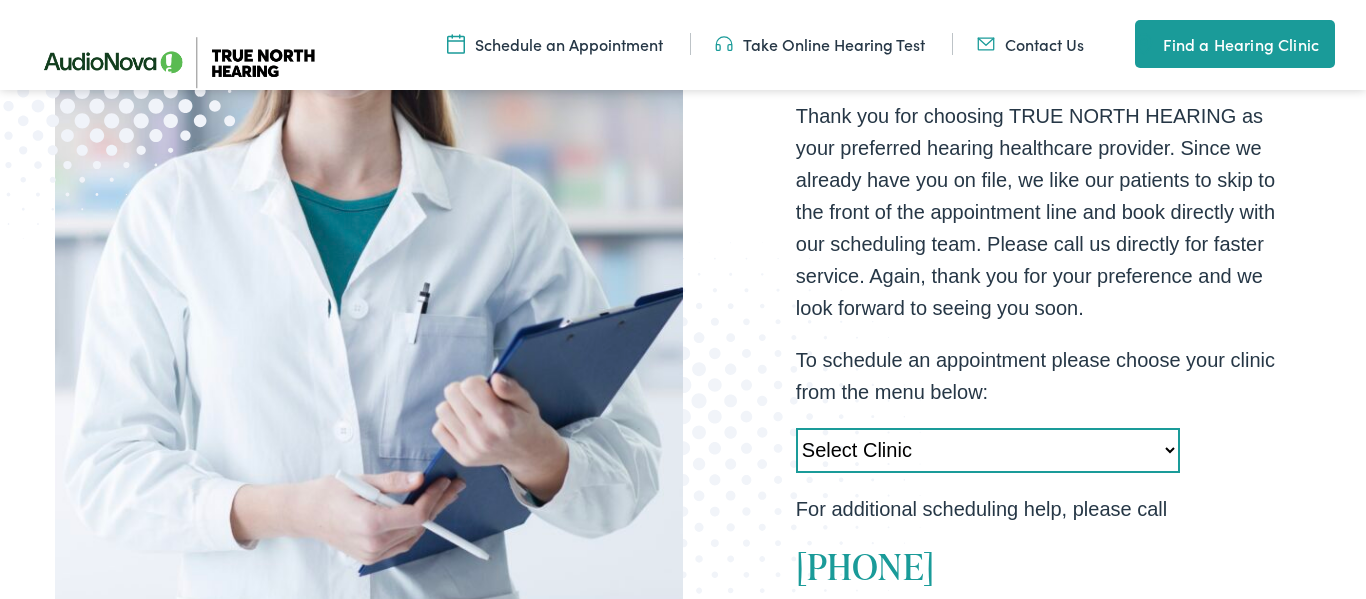 click on "Select Clinic [CITY]-[STATE]-[BRAND] [NUMBER] [STREET] [CITY]-[STATE]-[BRAND] [NUMBER] [STREET] [CITY]-[STATE]-[BRAND] [NUMBER] [STREET] [CITY]-[STATE]-[BRAND] [NUMBER] [STREET] [CITY]-[STATE]-[BRAND] [NUMBER] [STREET] [CITY]-[STATE]-[BRAND] [NUMBER] [STREET] [CITY]-[STATE]-[BRAND] [NUMBER] [STREET] [CITY]-[STATE]-[BRAND] [NUMBER] [STREET] [CITY]-[STATE]-[BRAND] [NUMBER] [STREET] [CITY]-[STATE]-[BRAND] [NUMBER] [STREET] [CITY]-[STATE]-[BRAND]  [NUMBER] [STREET] [CITY]-[STATE]-[BRAND]  [NUMBER] [STREET]" at bounding box center (988, 450) 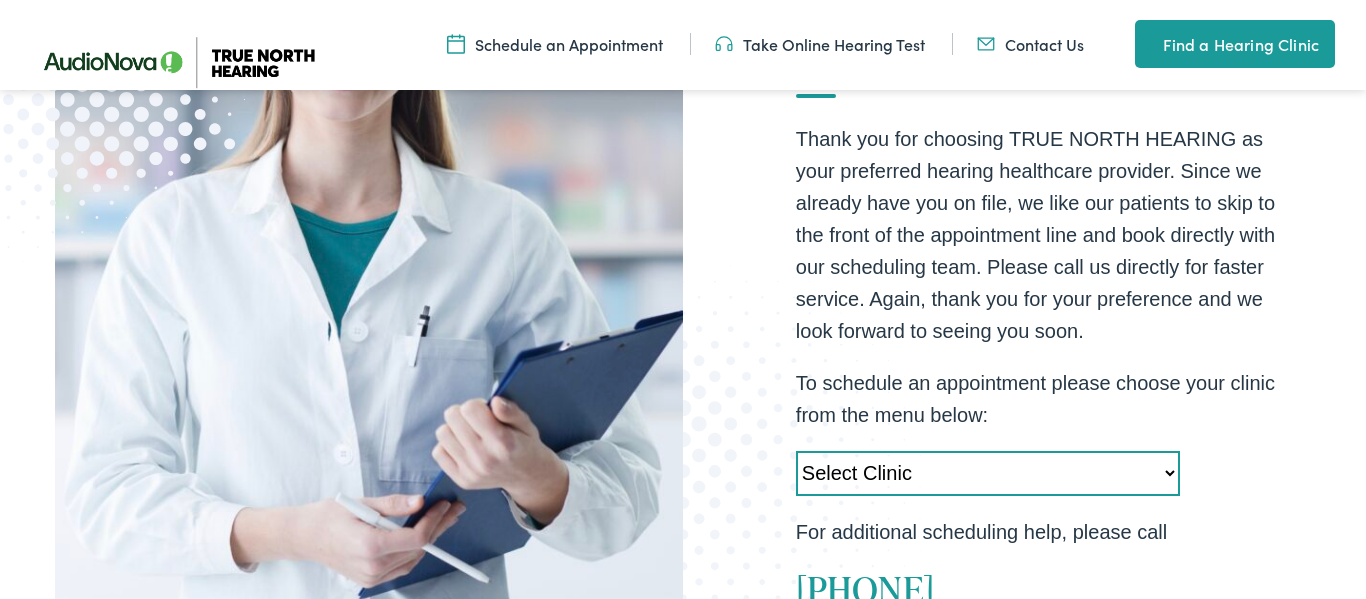 scroll, scrollTop: 391, scrollLeft: 0, axis: vertical 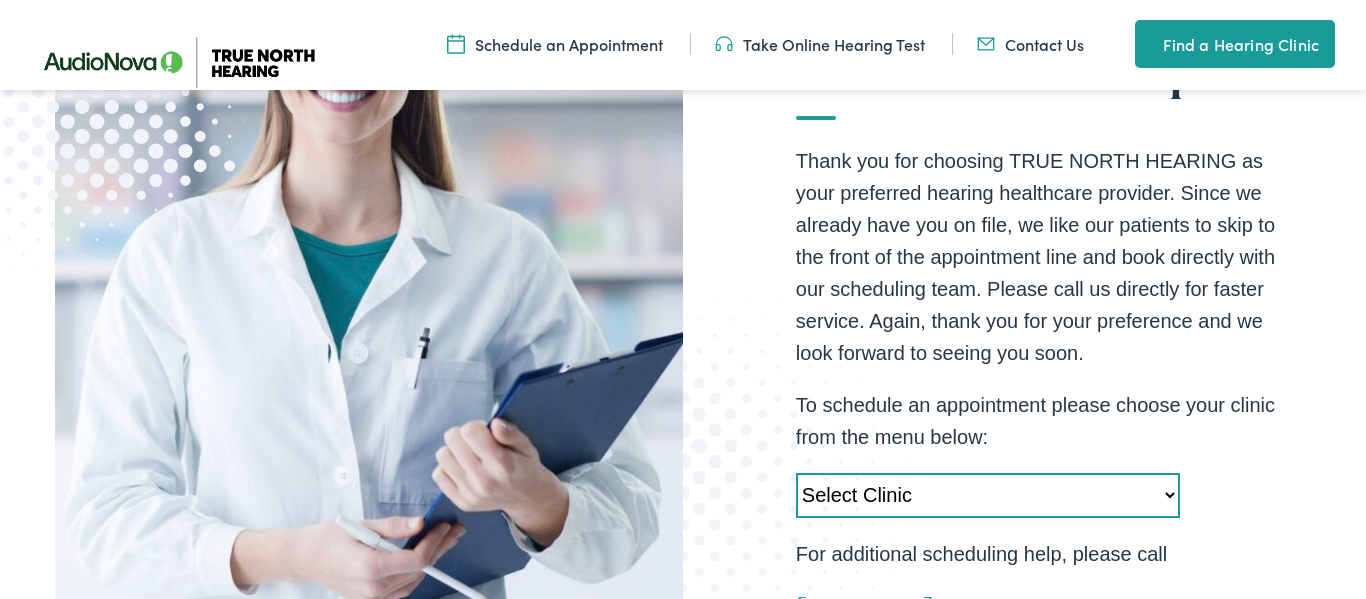 click on "Select Clinic Acton-MA-AudioNova 525 Main Street Topsham-ME-AudioNova 44 Elm Street Dover-NH-AudioNova 750 Central Avenue Newport-VT-AudioNova 41 School St. St. Johnsbury-VT-AudioNova 198 Eastern Avenue Newton-MA-AudioNova 181 Wells Avenue Portland-ME-AudioNova 2401 Congress Street Scarborough-ME-AudioNova 248 US Route 1 Portsmouth-NH-AudioNova 599 Lafayette Road Springfield-VT-AudioNova 100 Springfield Plaza Torrington-CT-AudioNova 663 East Main Street West Lebanon-NH-True North Hearing  93 S. Main Street Augusta-ME-True North Hearing  89 Hospital Street" at bounding box center (988, 495) 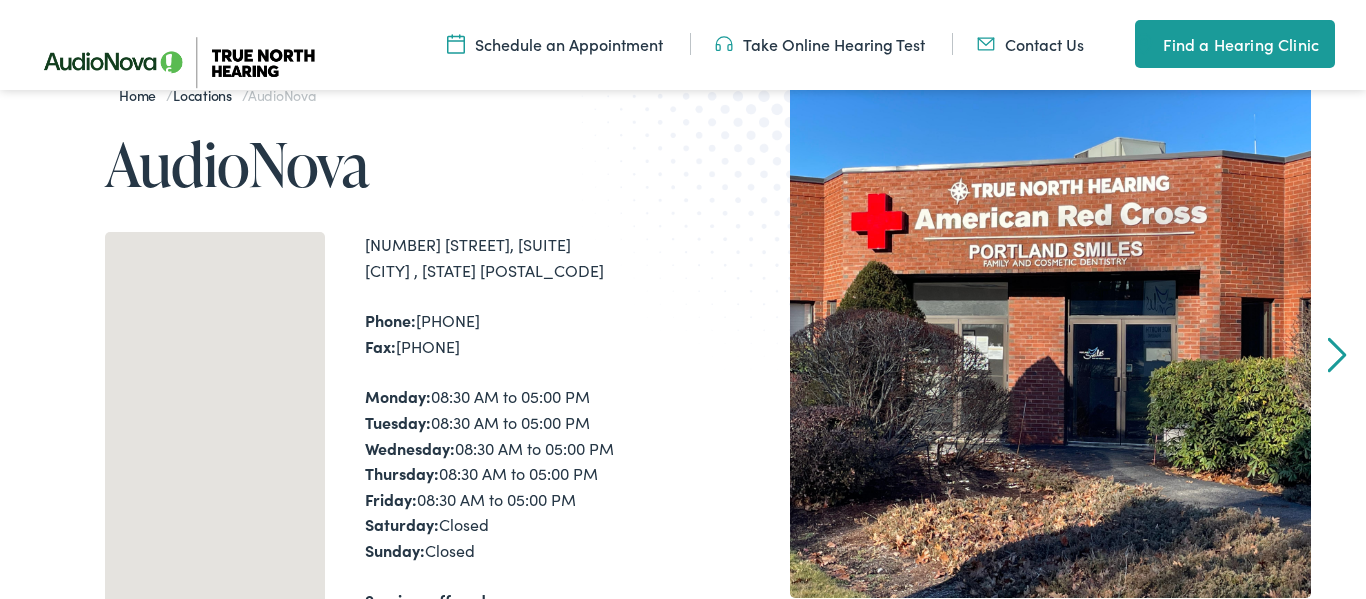 scroll, scrollTop: 321, scrollLeft: 0, axis: vertical 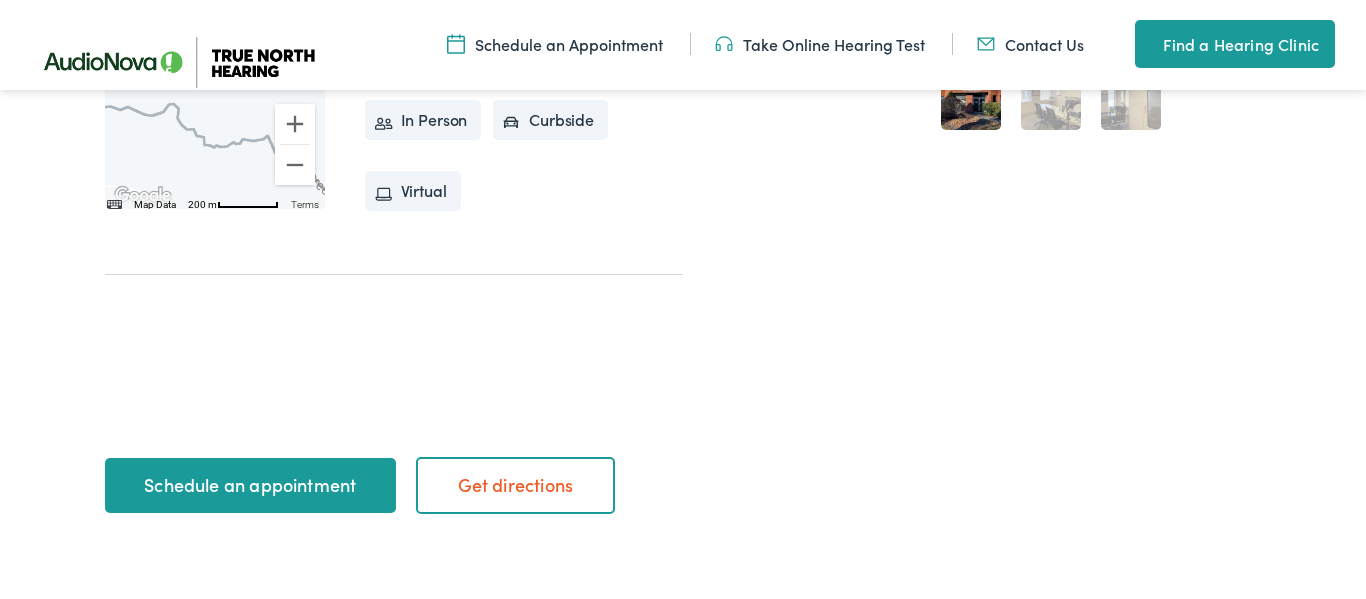 click on "Schedule an appointment" at bounding box center (250, 486) 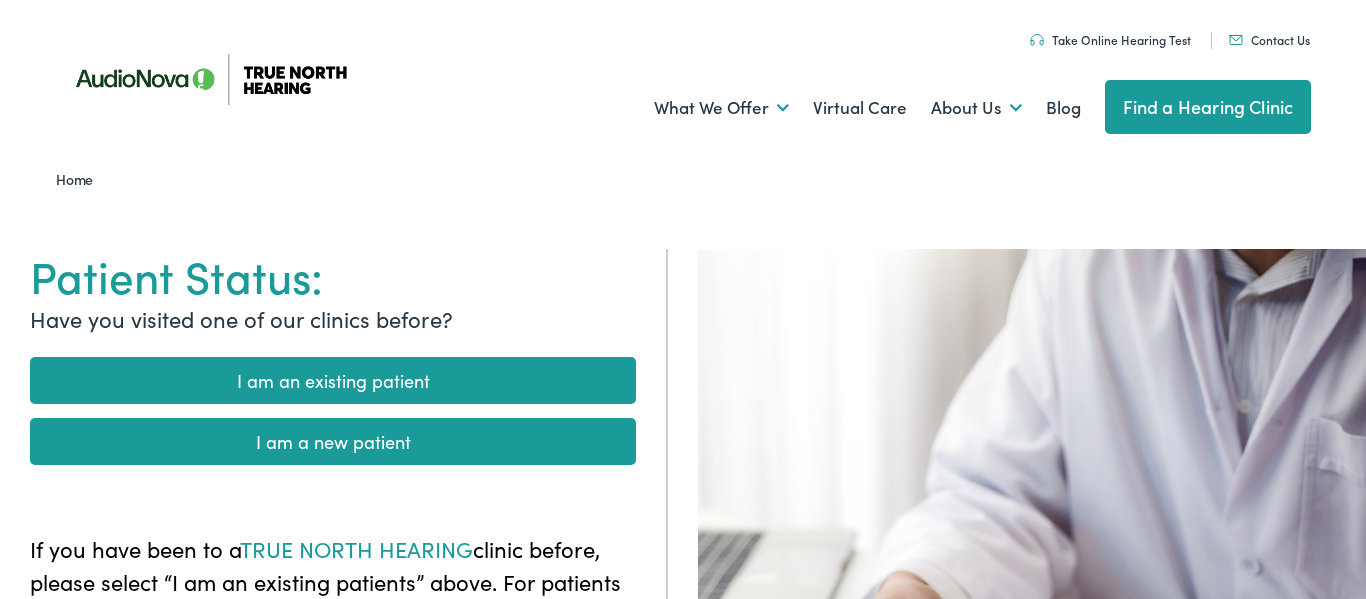 click on "I am an existing patient" at bounding box center [333, 380] 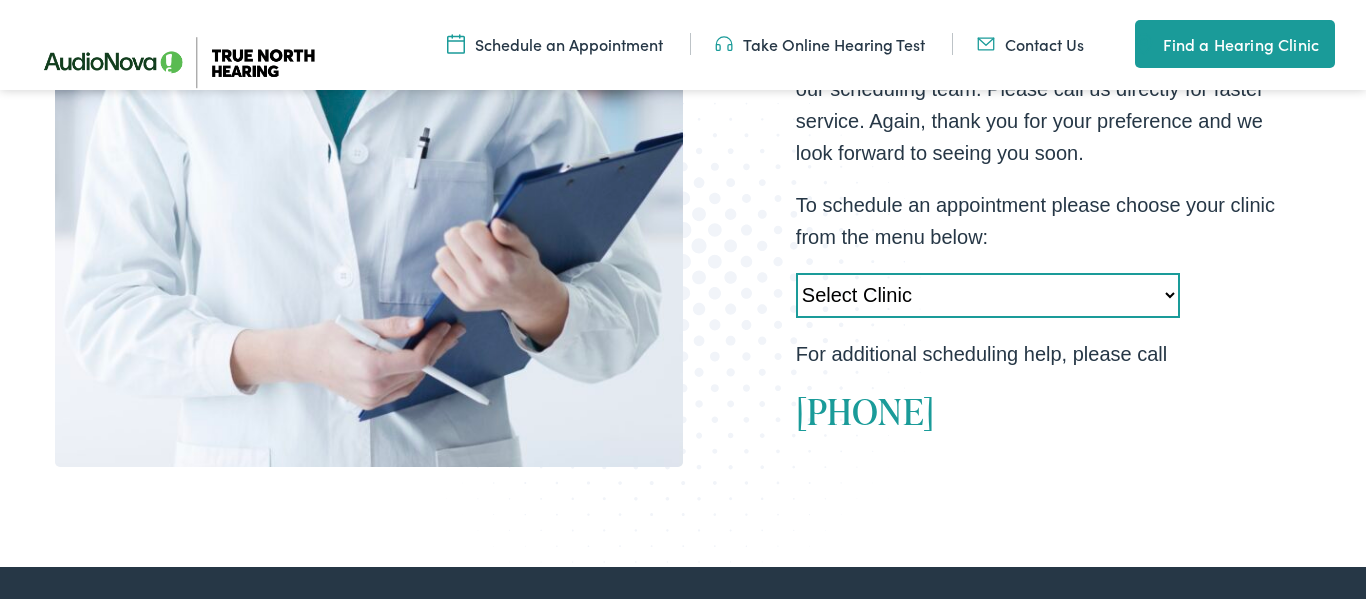 scroll, scrollTop: 0, scrollLeft: 0, axis: both 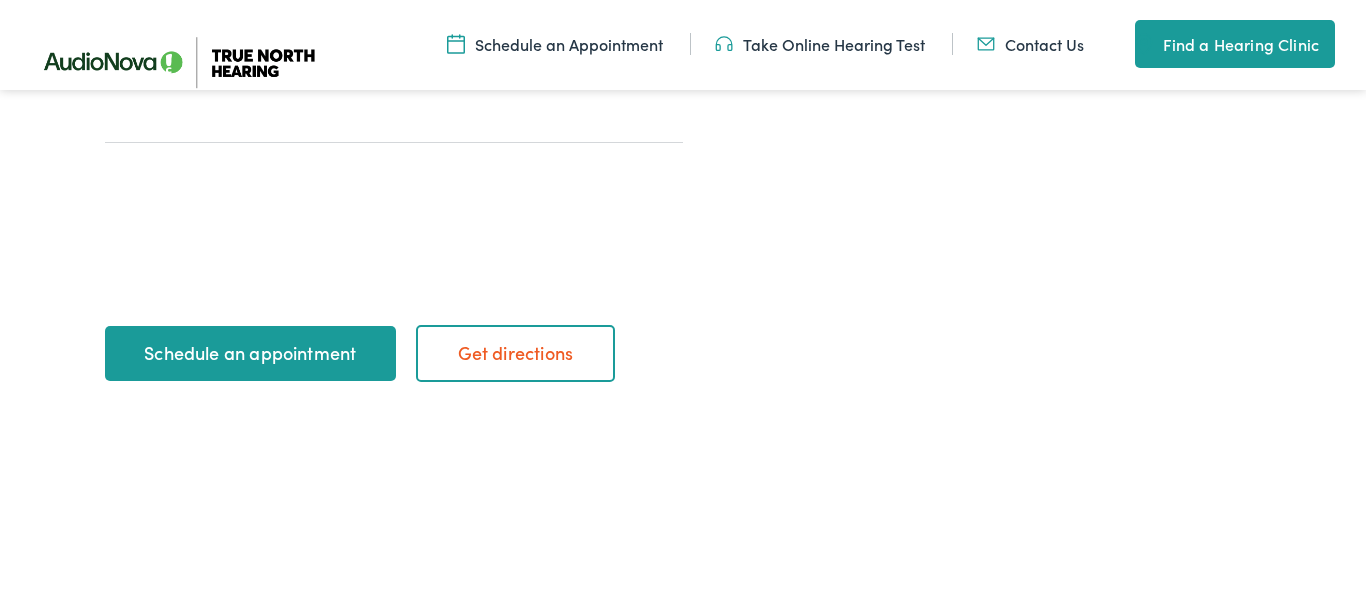 click on "Schedule an appointment" at bounding box center (250, 354) 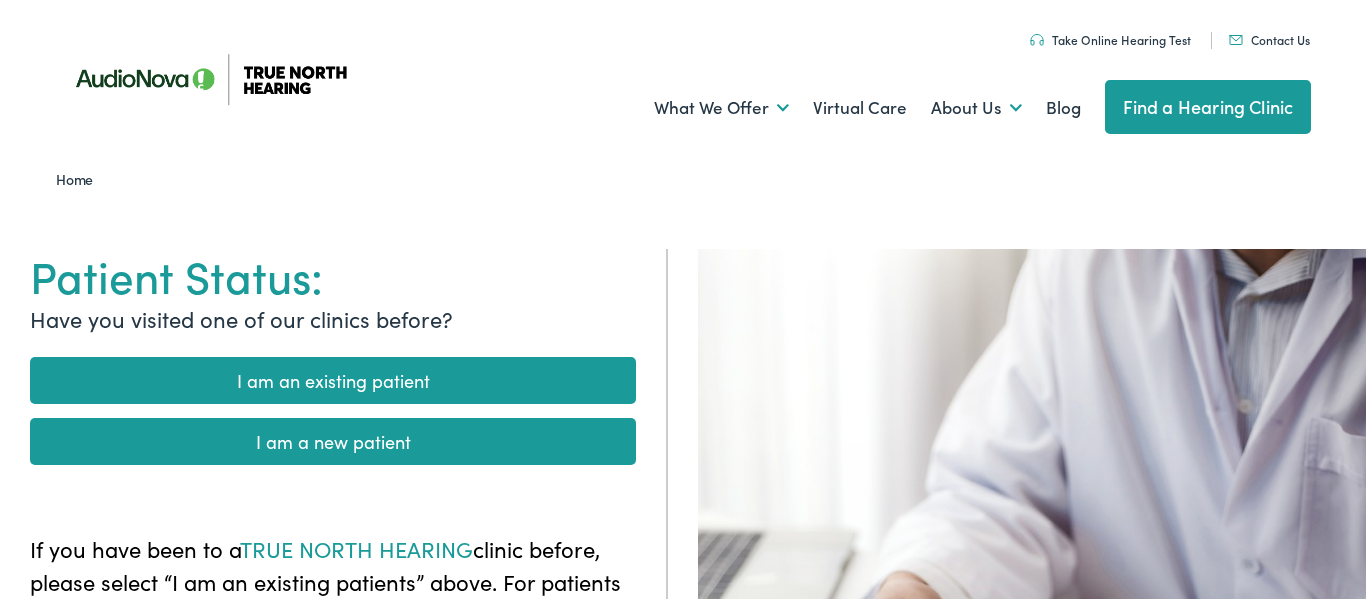 scroll, scrollTop: 137, scrollLeft: 0, axis: vertical 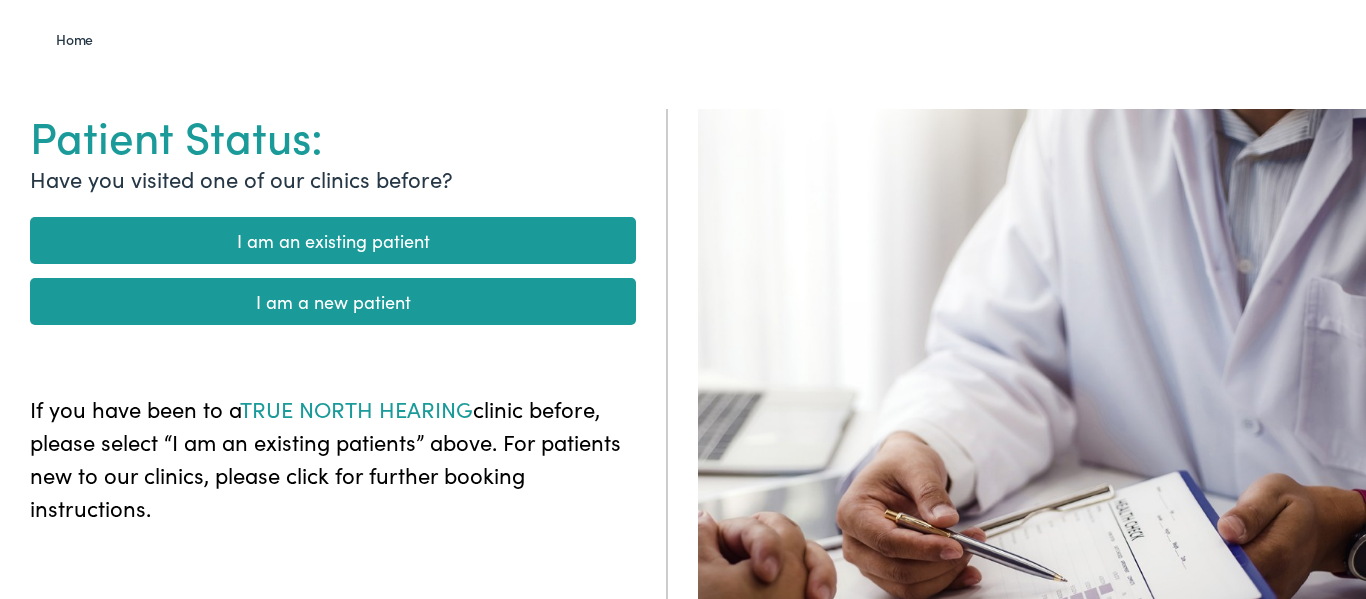 click on "I am an existing patient" at bounding box center (333, 240) 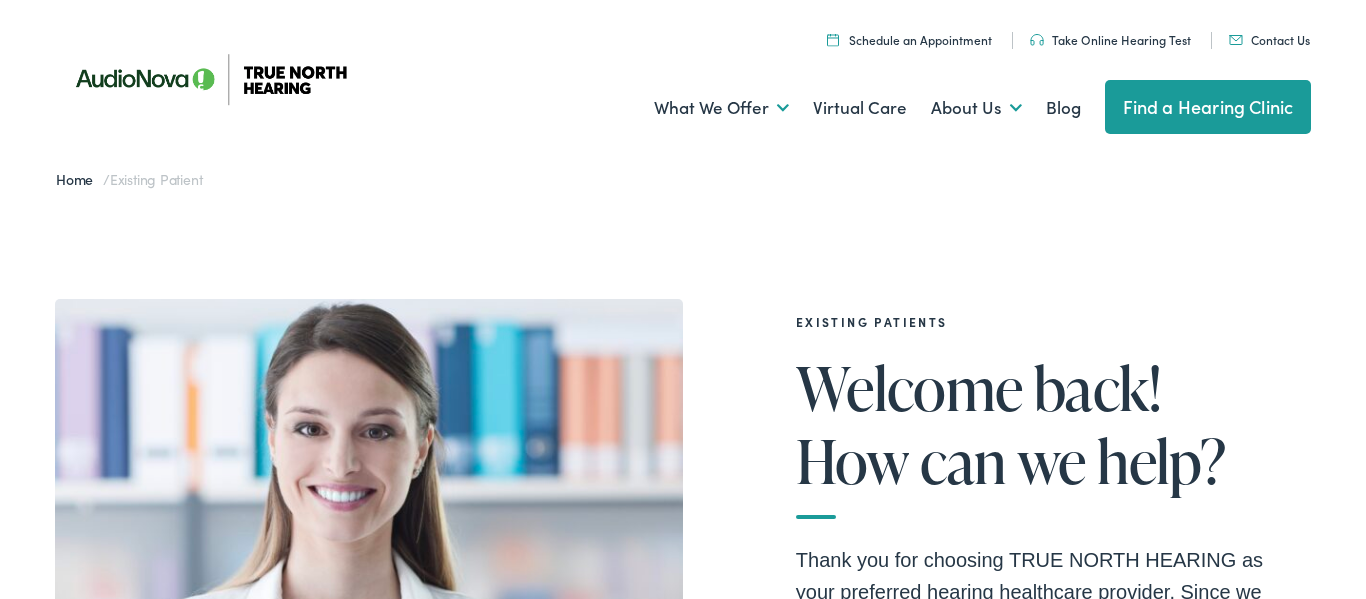 scroll, scrollTop: 0, scrollLeft: 0, axis: both 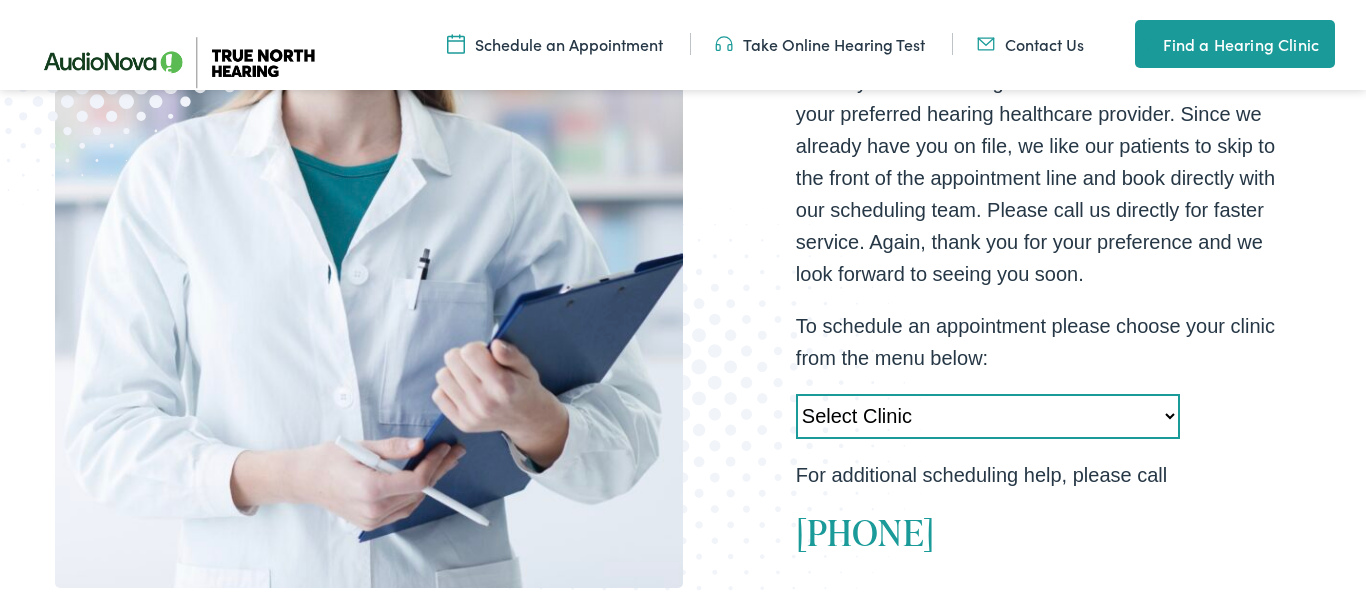 click on "[CITY]-[STATE]-[BRAND] [NUMBER] [STREET] [CITY]-[STATE]-[BRAND] [NUMBER] [STREET] [CITY]-[STATE]-[BRAND] [NUMBER] [STREET] [CITY]-[STATE]-[BRAND] [NUMBER] [STREET] [CITY]-[STATE]-[BRAND] [NUMBER] [STREET] [CITY]-[STATE]-[BRAND] [NUMBER] [STREET] [CITY]-[STATE]-[BRAND] [NUMBER] [STREET] [CITY]-[STATE]-[BRAND] [NUMBER] [STREET] [CITY]-[STATE]-[BRAND] [NUMBER] [STREET] [CITY]-[STATE]-[BRAND] [NUMBER] [STREET] [CITY]-[STATE]-[BRAND] [NUMBER] [STREET] [CITY]-[STATE]-[BRAND] [NUMBER] [STREET]" at bounding box center (988, 416) 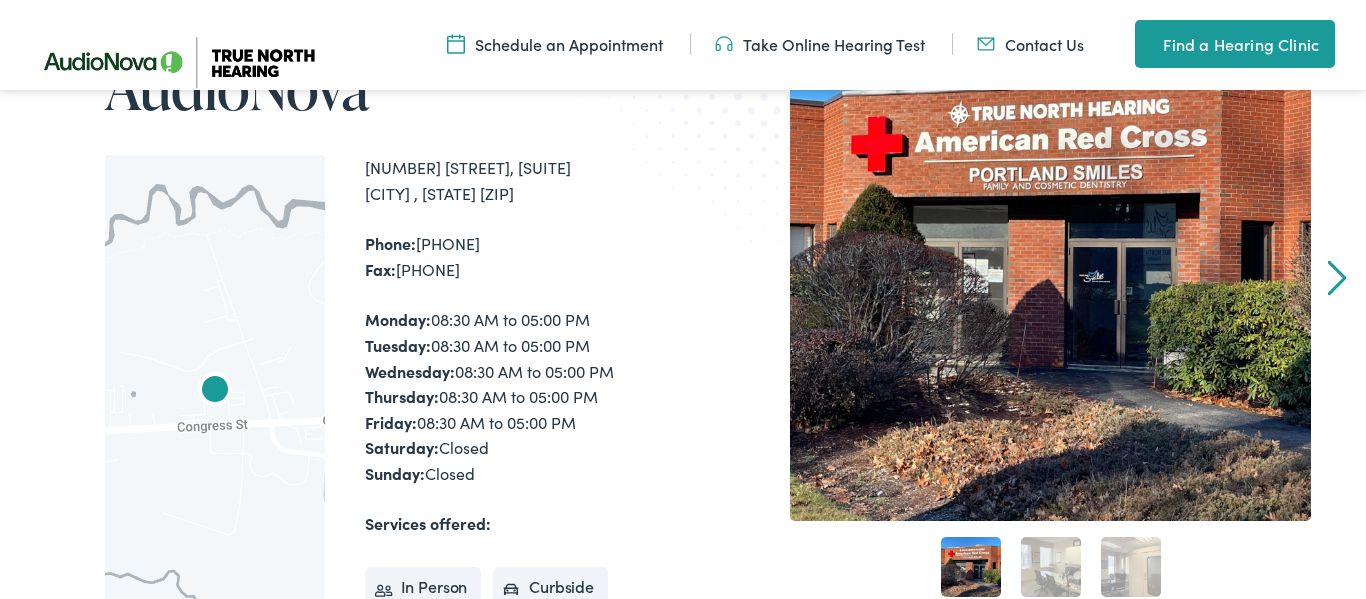 scroll, scrollTop: 399, scrollLeft: 0, axis: vertical 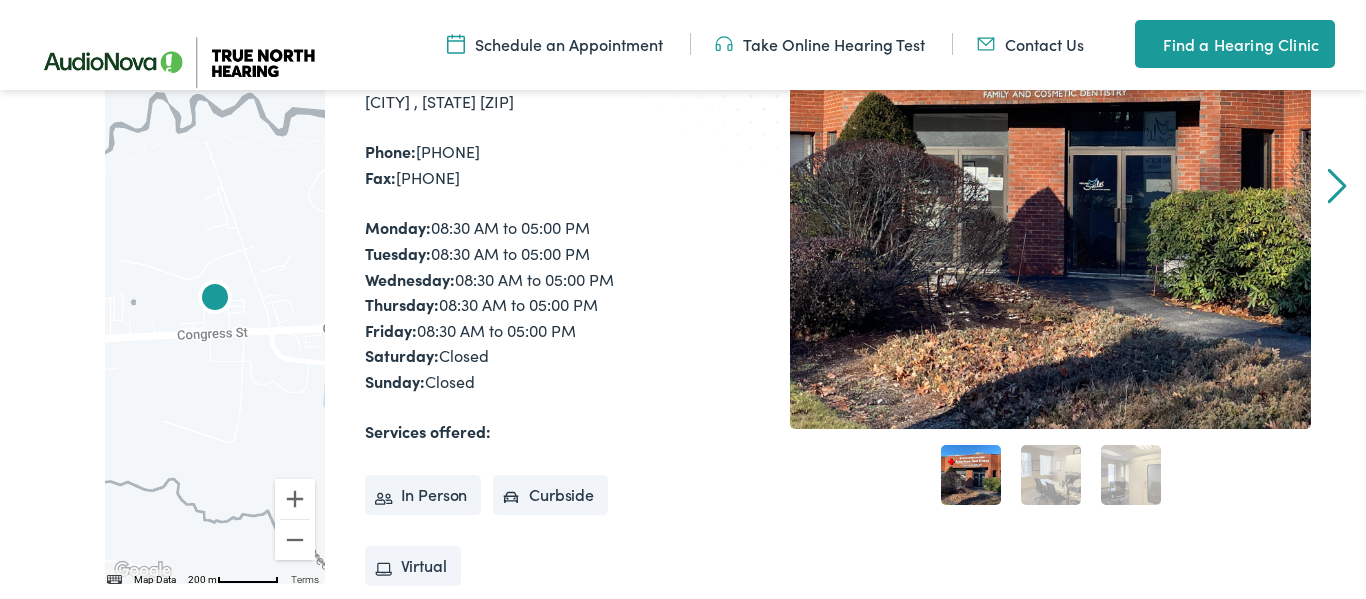 click on "2" at bounding box center [1051, 475] 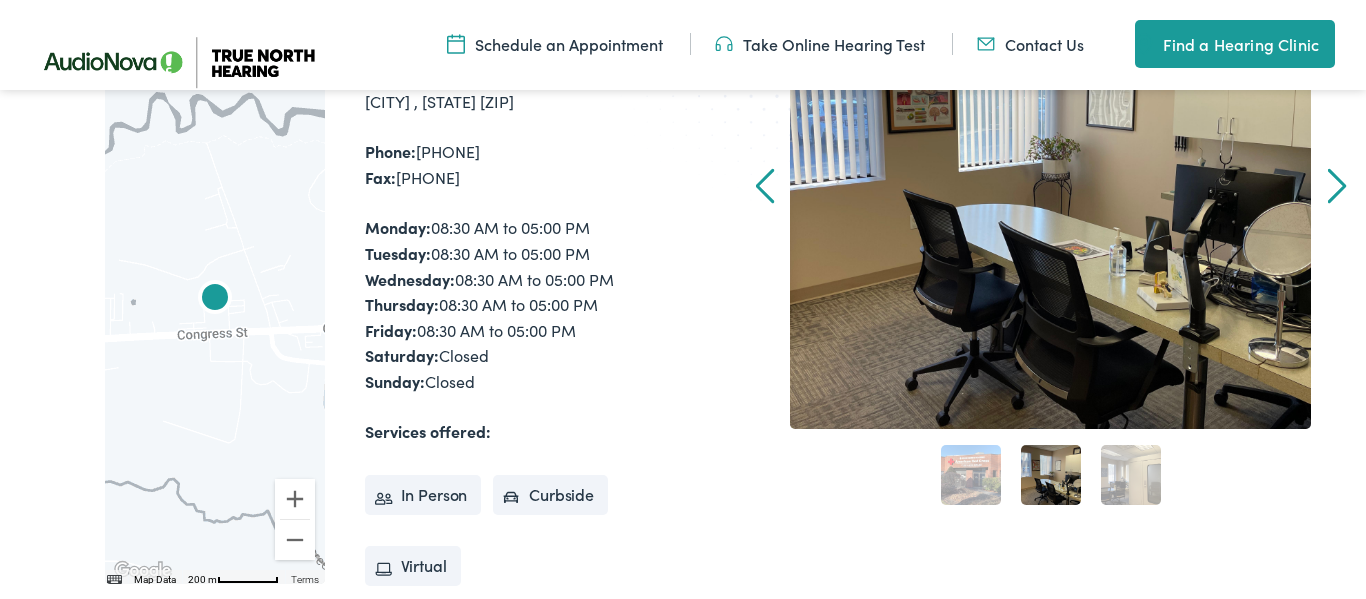 click on "3" at bounding box center [1131, 475] 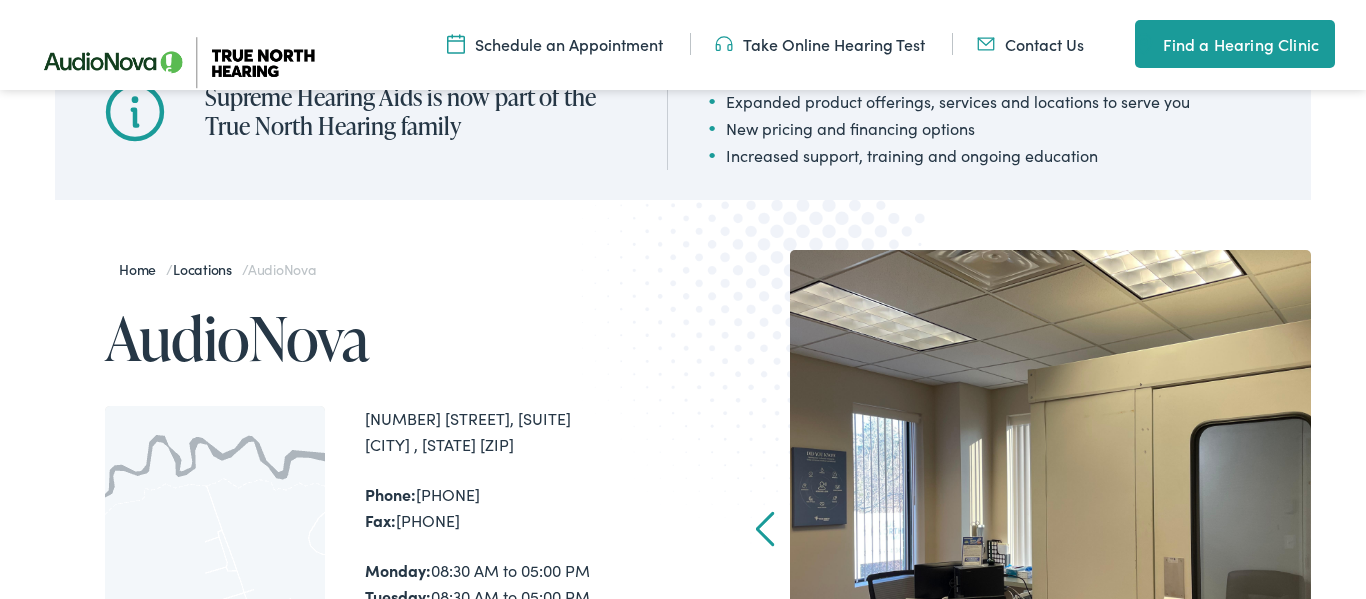 scroll, scrollTop: 0, scrollLeft: 0, axis: both 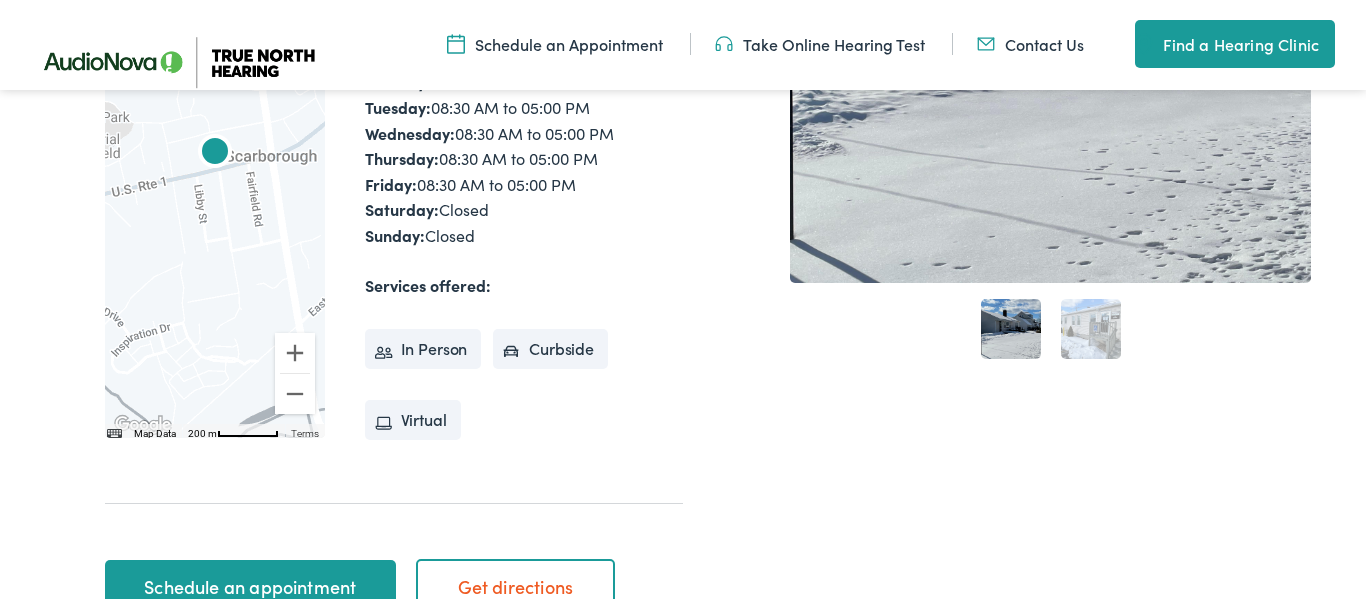 click on "In Person" at bounding box center (423, 349) 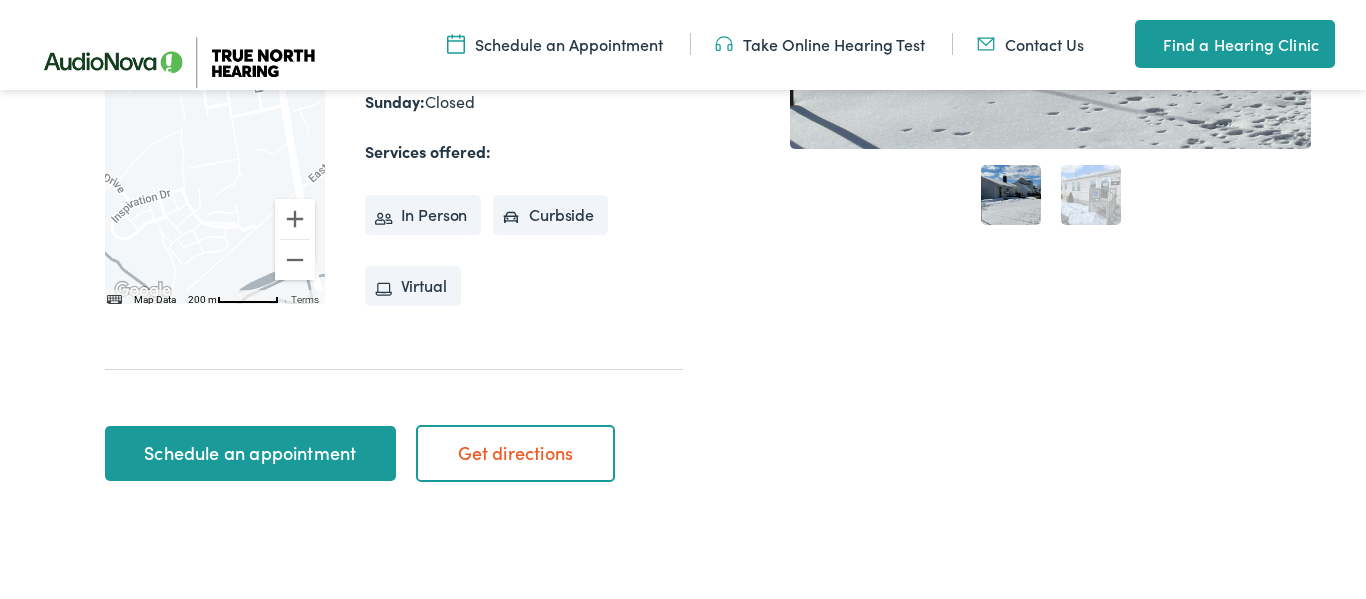 scroll, scrollTop: 775, scrollLeft: 0, axis: vertical 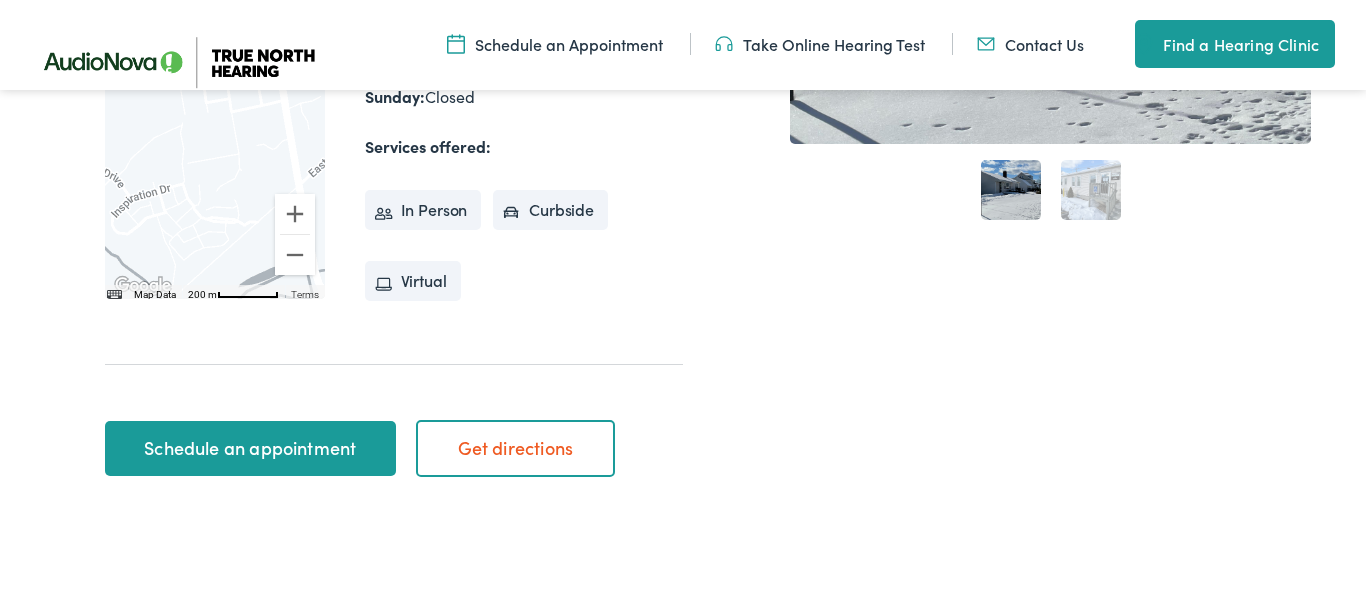 click on "Schedule an appointment" at bounding box center (250, 449) 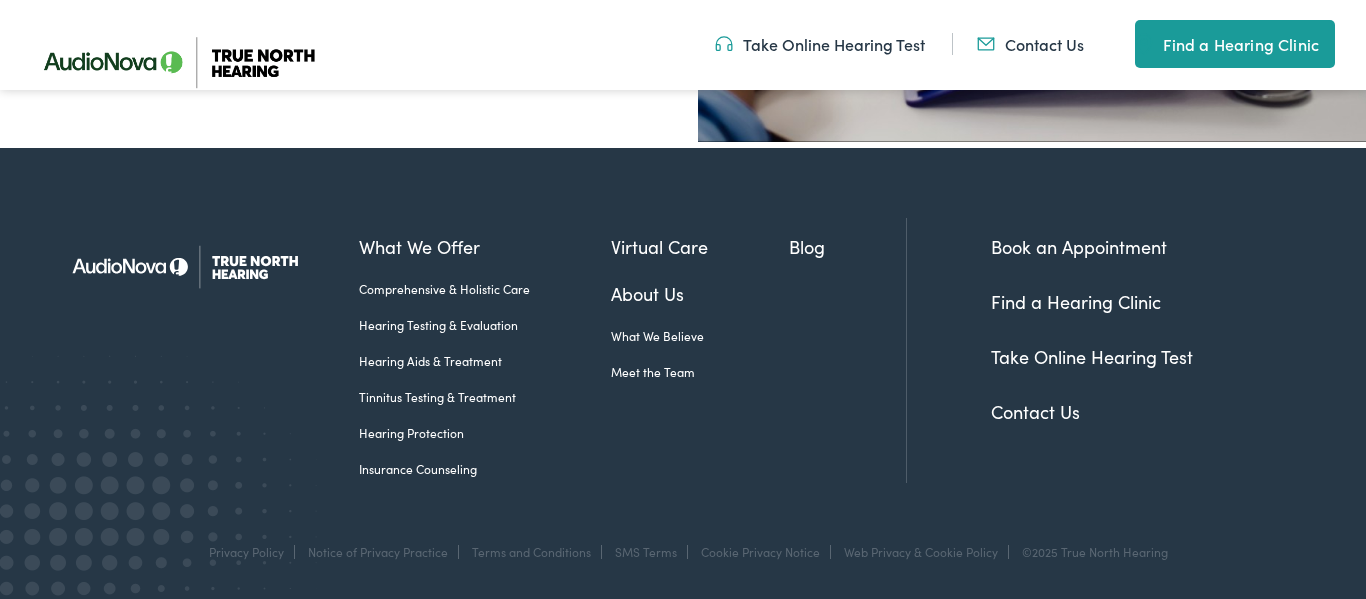 scroll, scrollTop: 791, scrollLeft: 0, axis: vertical 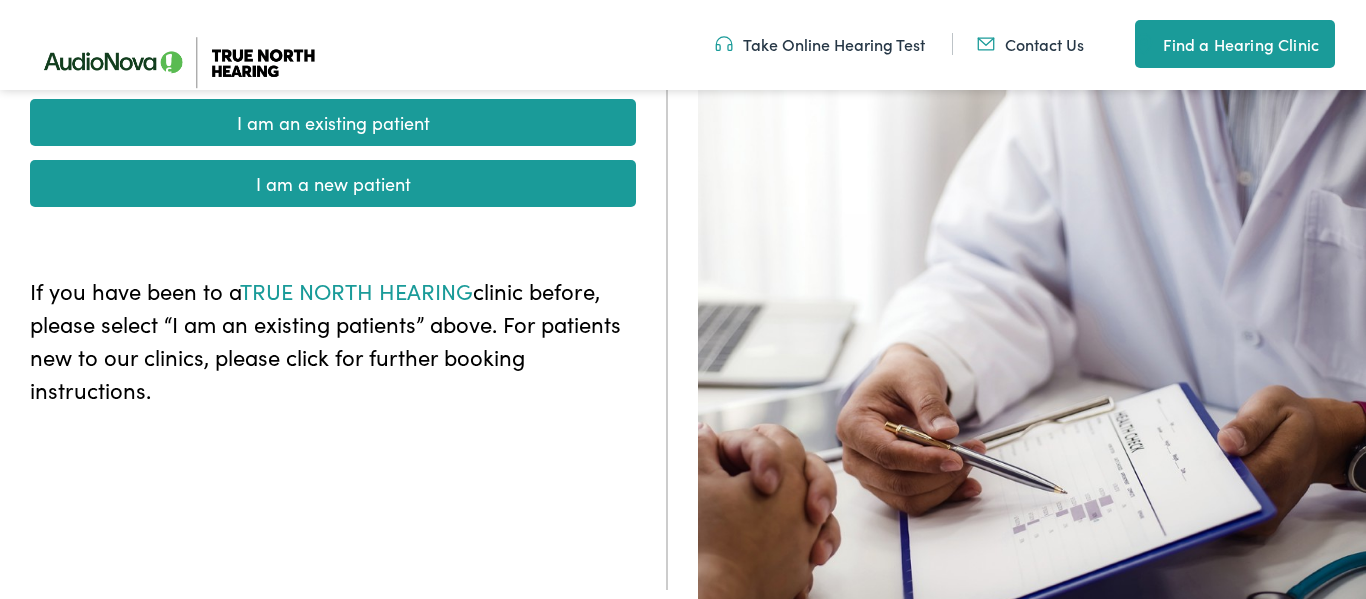 click on "I am an existing patient" at bounding box center [333, 122] 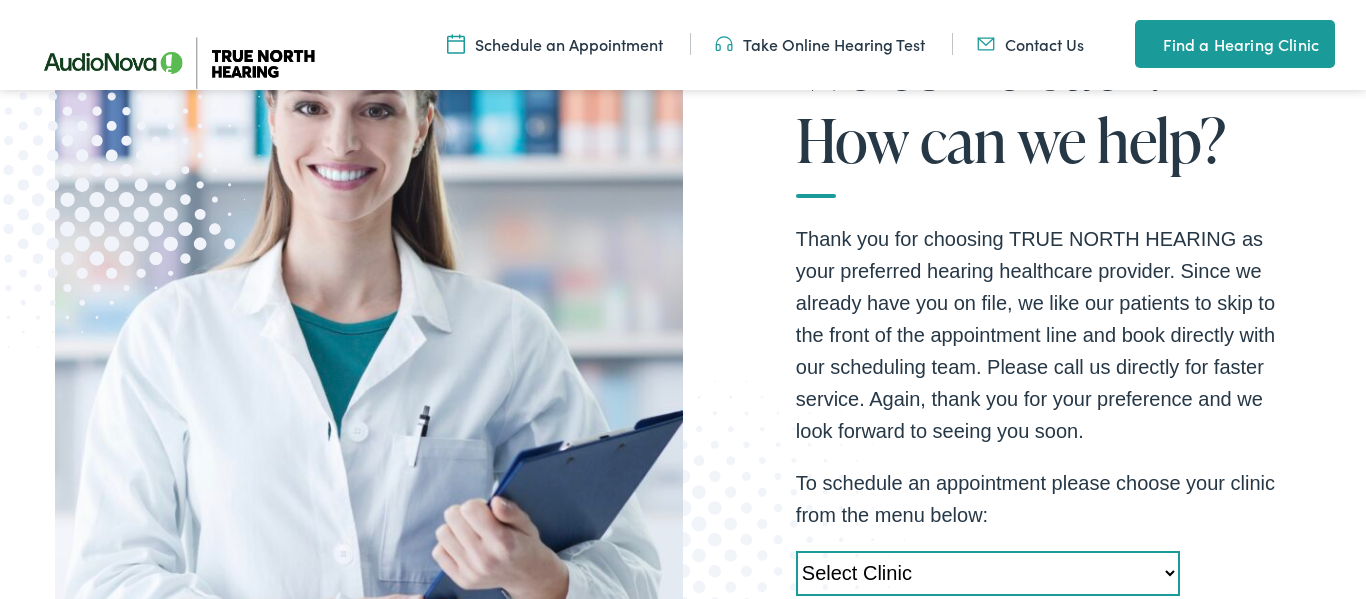 scroll, scrollTop: 687, scrollLeft: 0, axis: vertical 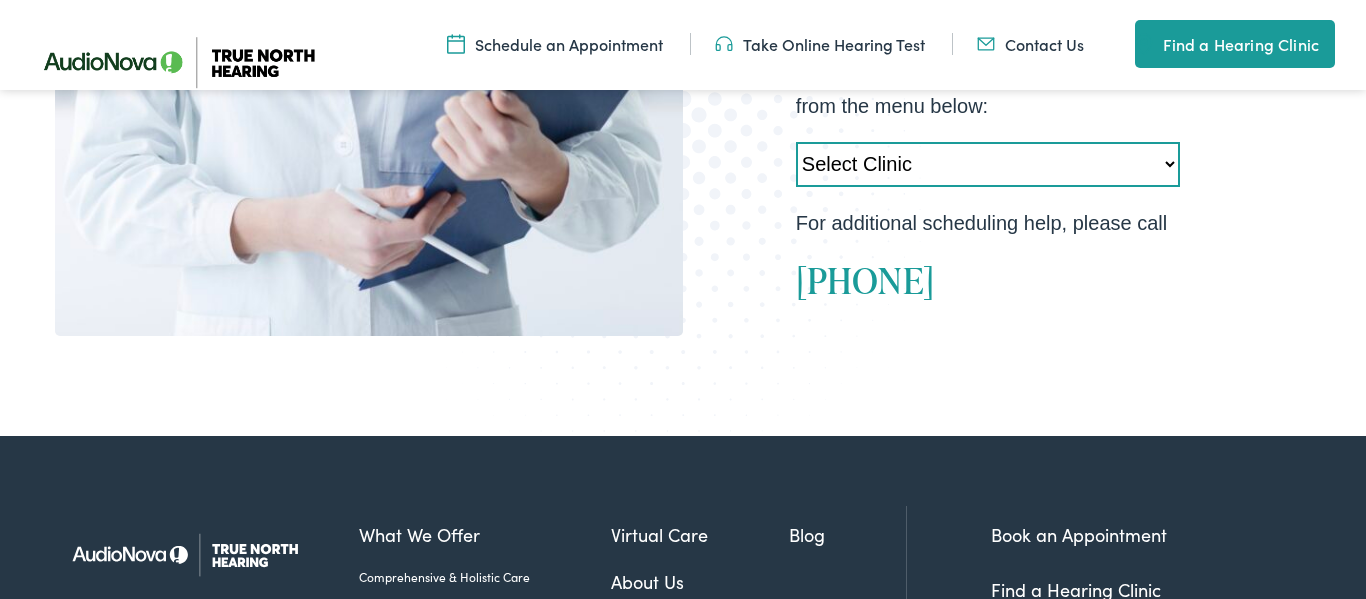 click on "Select Clinic Acton-MA-AudioNova 525 Main Street Topsham-ME-AudioNova 44 Elm Street Dover-NH-AudioNova 750 Central Avenue Newport-VT-AudioNova 41 School St. St. Johnsbury-VT-AudioNova 198 Eastern Avenue Newton-MA-AudioNova 181 Wells Avenue Portland-ME-AudioNova 2401 Congress Street Scarborough-ME-AudioNova 248 US Route 1 Portsmouth-NH-AudioNova 599 Lafayette Road Springfield-VT-AudioNova 100 Springfield Plaza Torrington-CT-AudioNova 663 East Main Street West Lebanon-NH-True North Hearing  93 S. Main Street Augusta-ME-True North Hearing  89 Hospital Street" at bounding box center [988, 164] 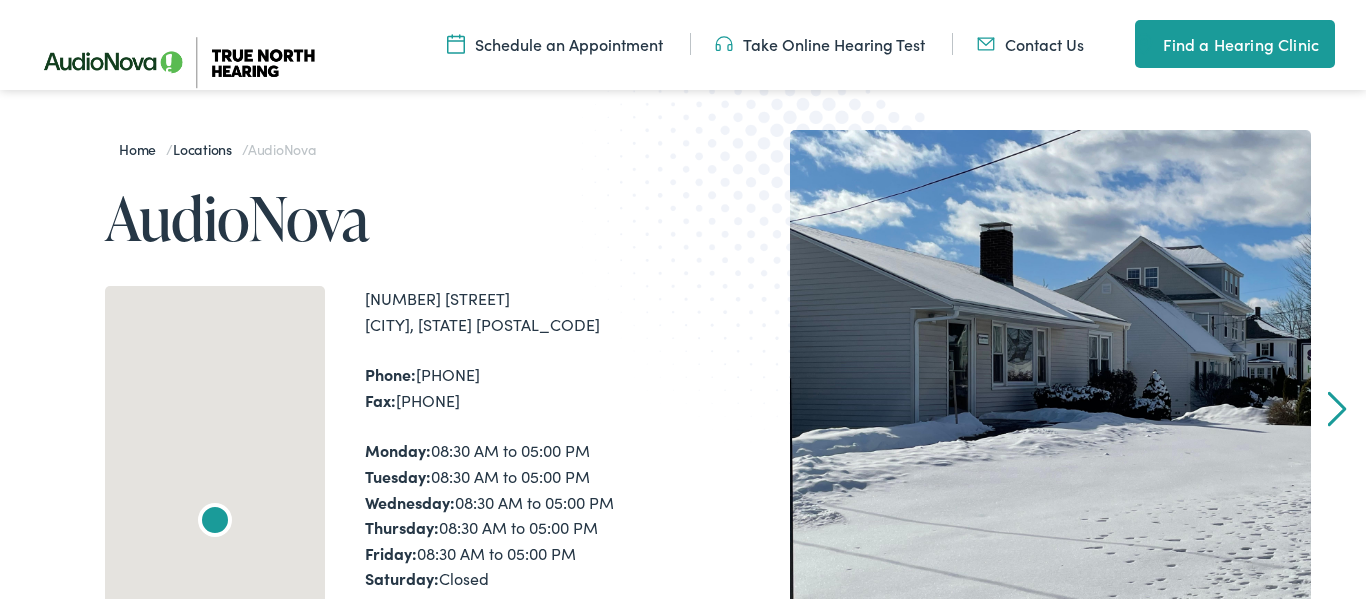 scroll, scrollTop: 267, scrollLeft: 0, axis: vertical 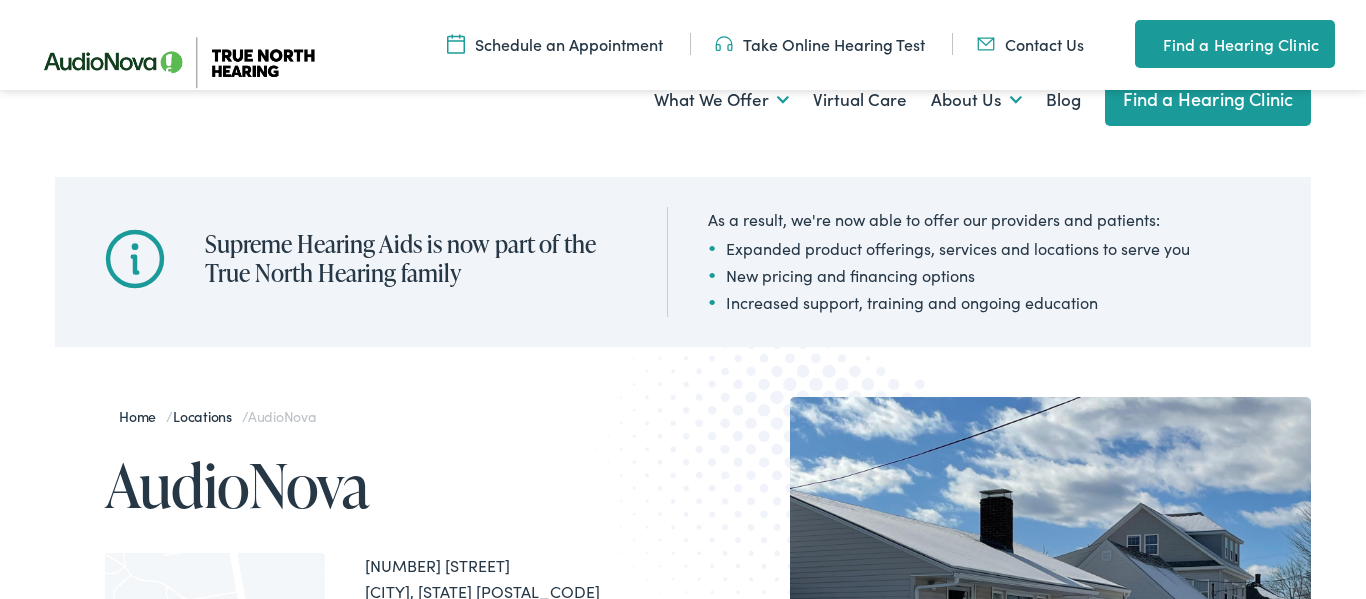 click at bounding box center [1051, 658] 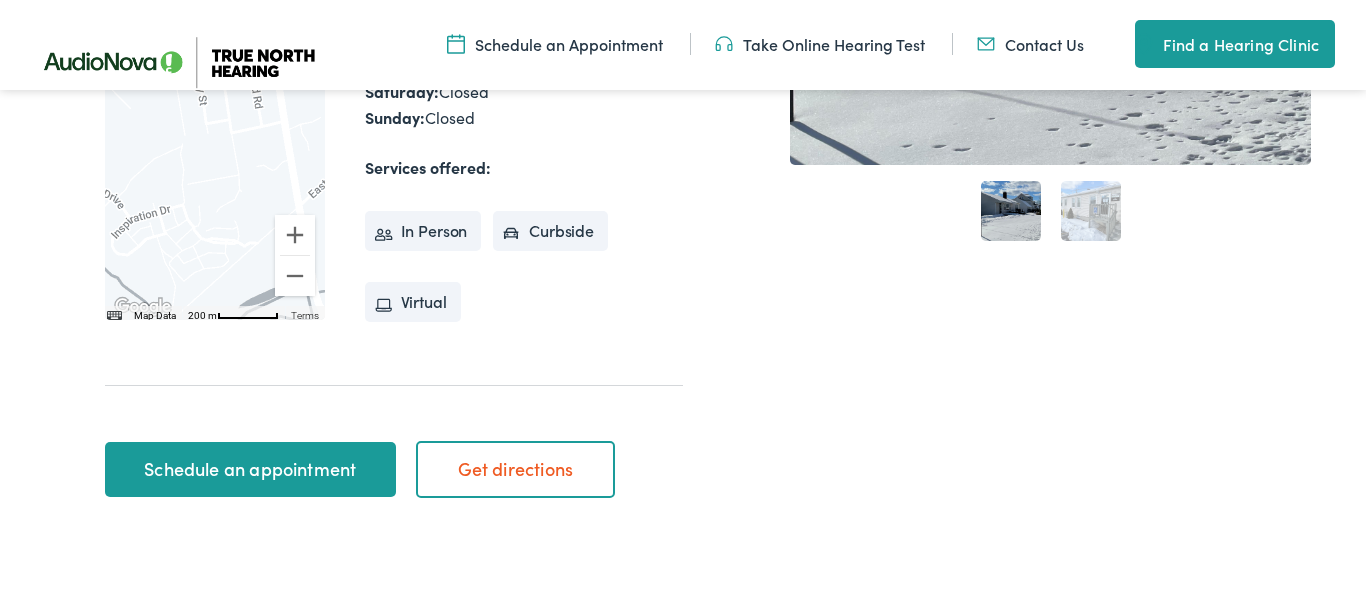 scroll, scrollTop: 776, scrollLeft: 0, axis: vertical 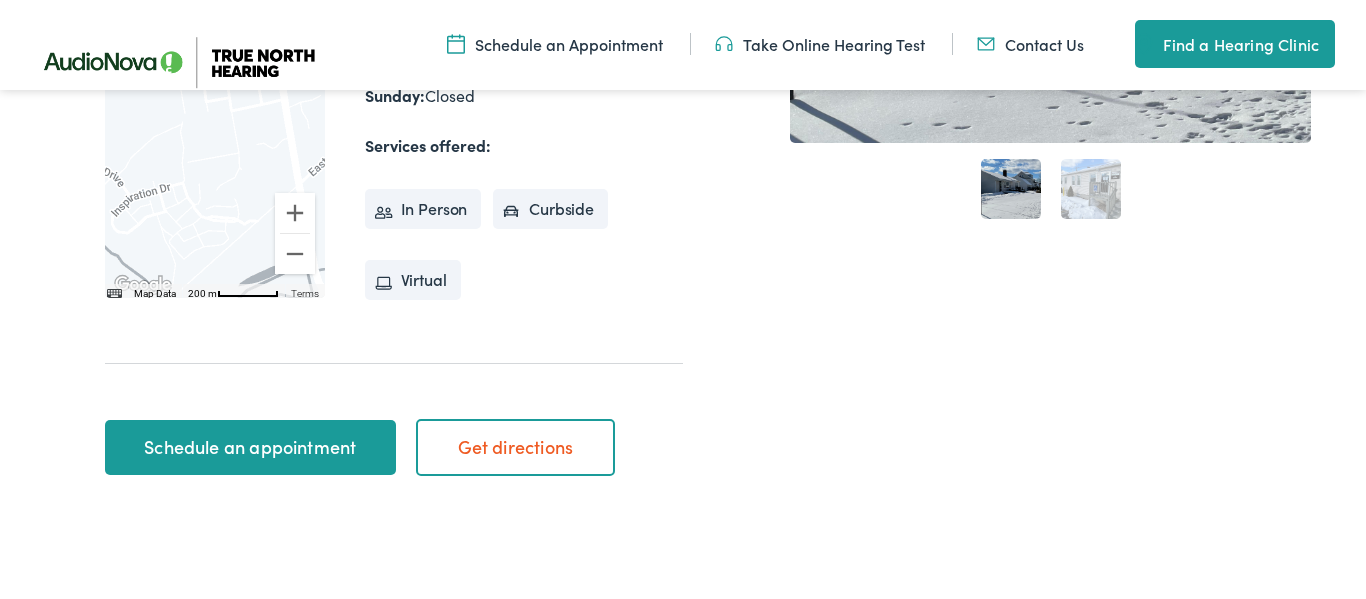 click on "Schedule an Appointment" at bounding box center [555, 44] 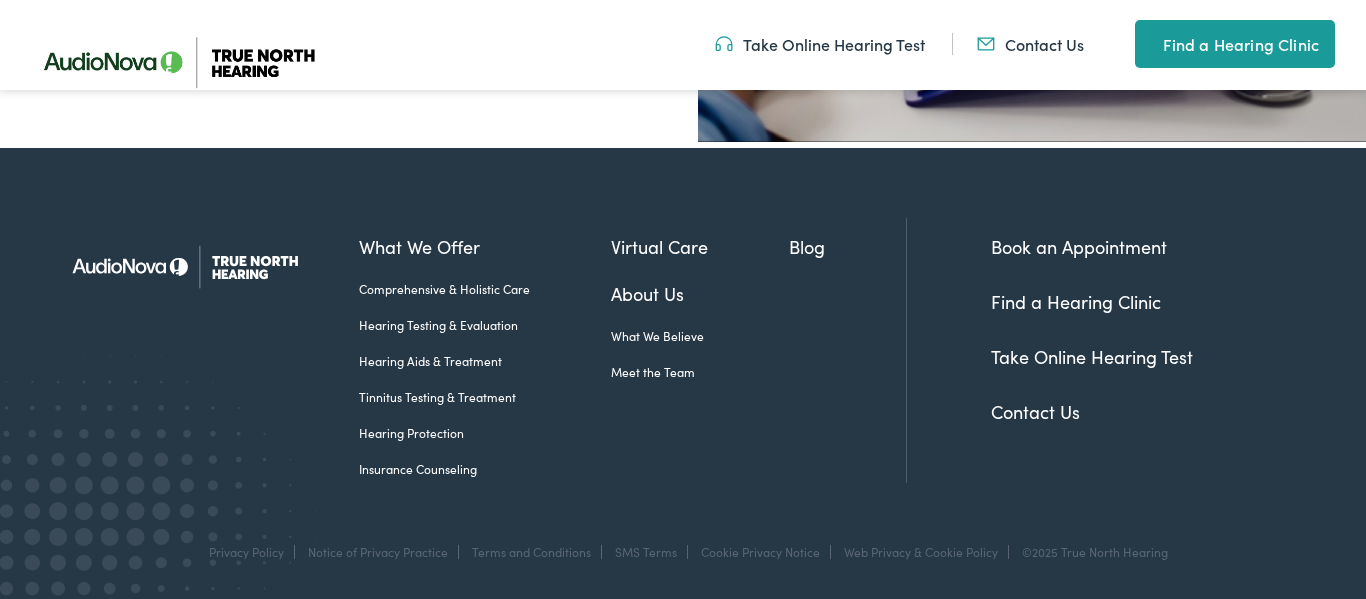 scroll, scrollTop: 791, scrollLeft: 0, axis: vertical 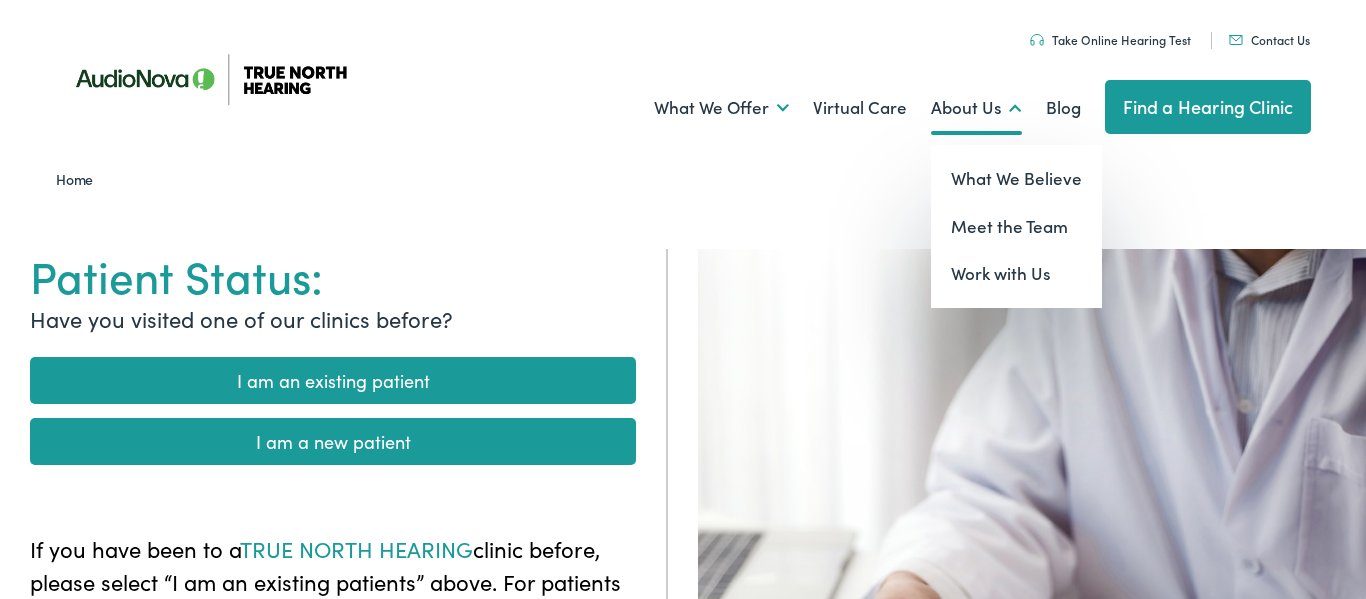 click on "About Us" at bounding box center (976, 108) 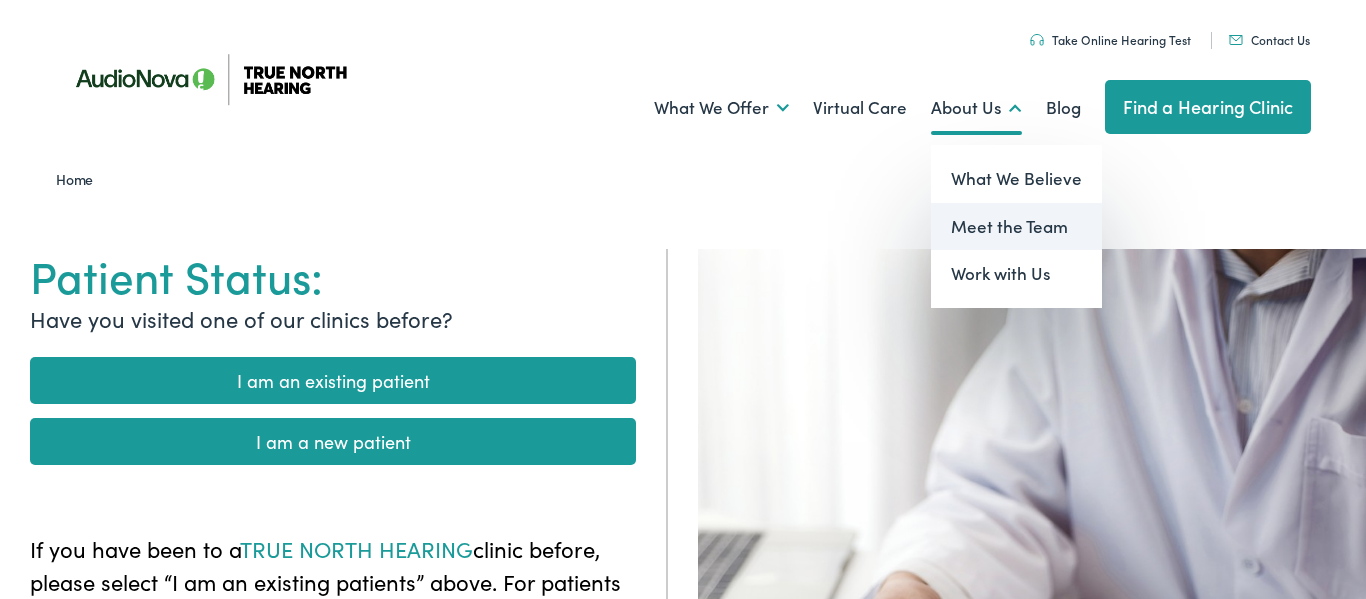 click on "Meet the Team" at bounding box center (1016, 227) 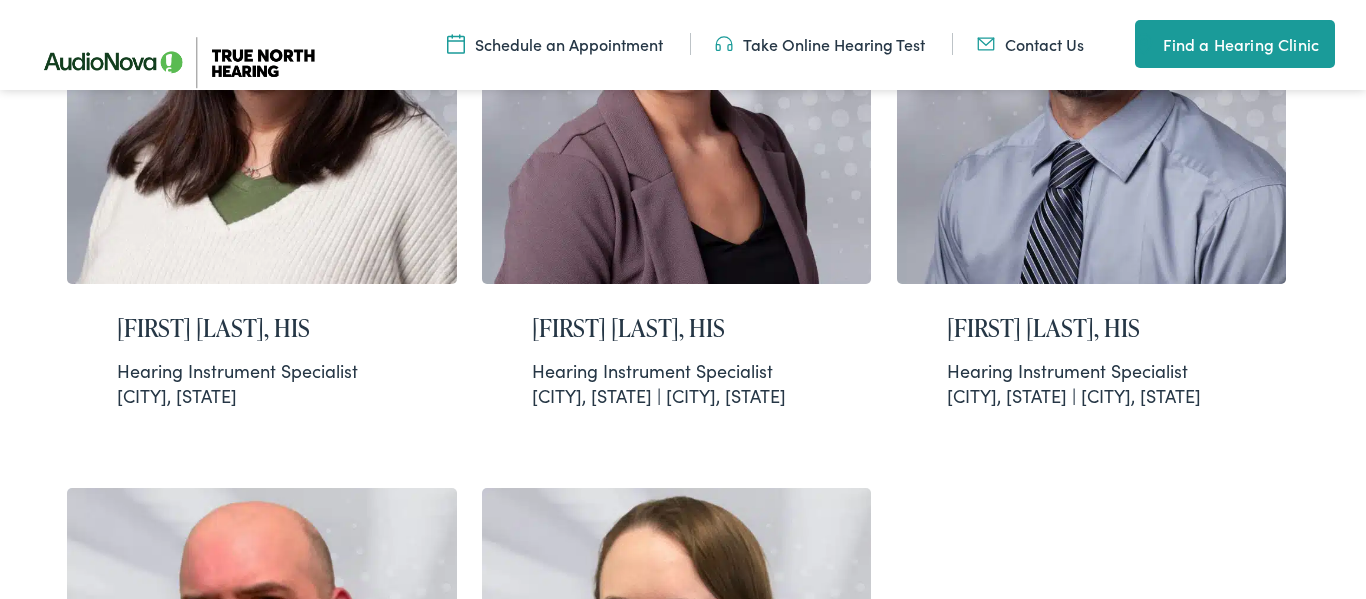 scroll, scrollTop: 835, scrollLeft: 0, axis: vertical 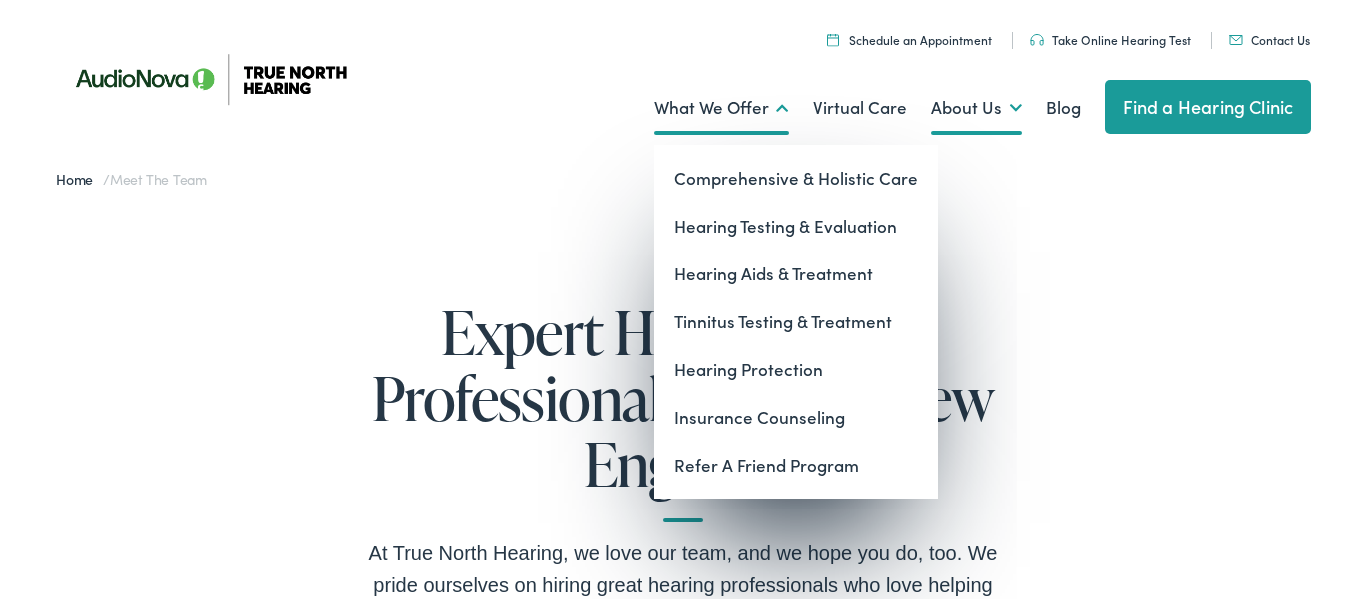 click on "What We Offer" at bounding box center (721, 108) 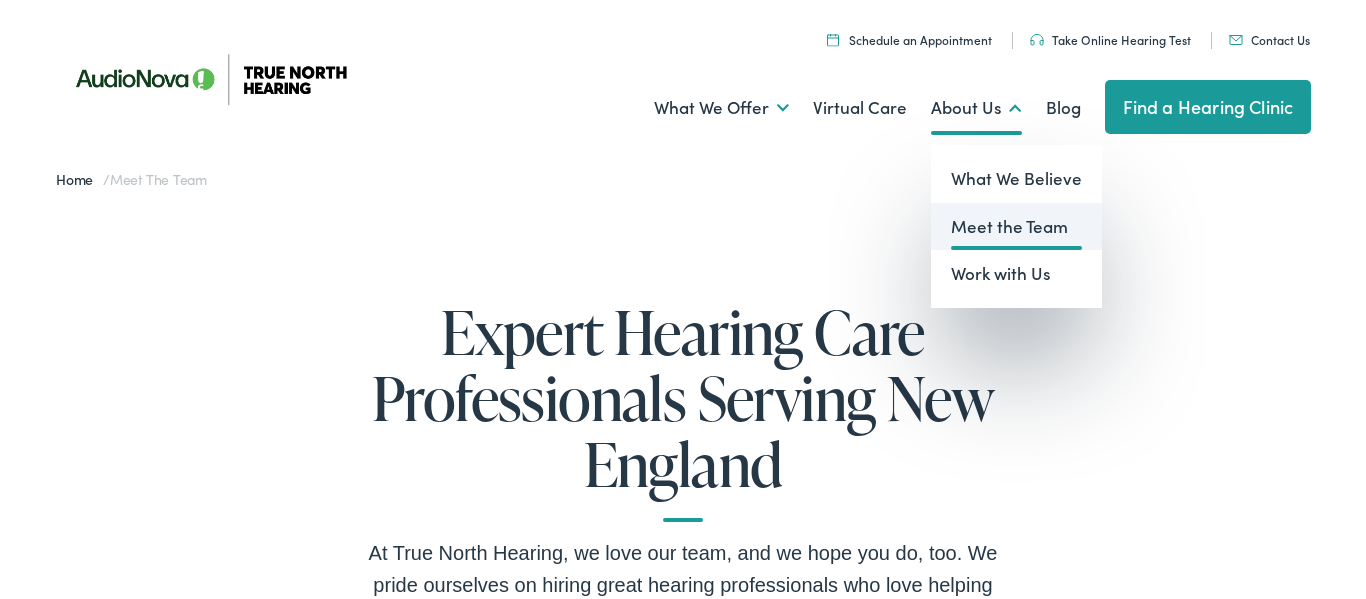 click on "Meet the Team" at bounding box center (1016, 227) 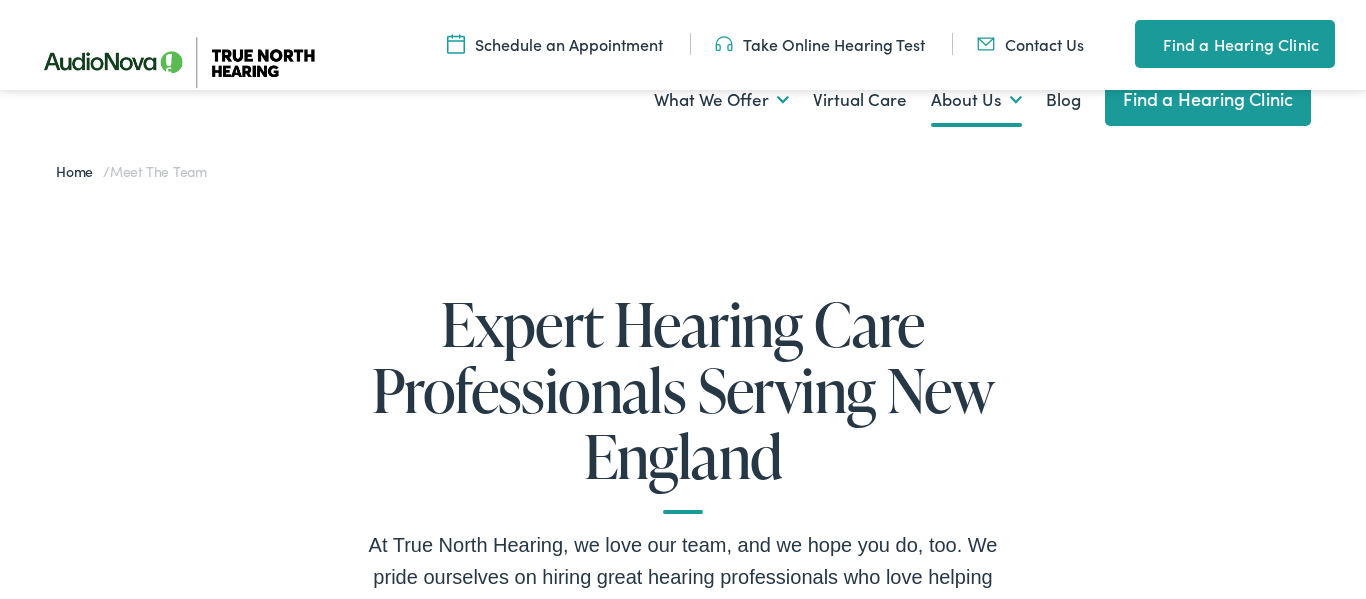 scroll, scrollTop: 1306, scrollLeft: 0, axis: vertical 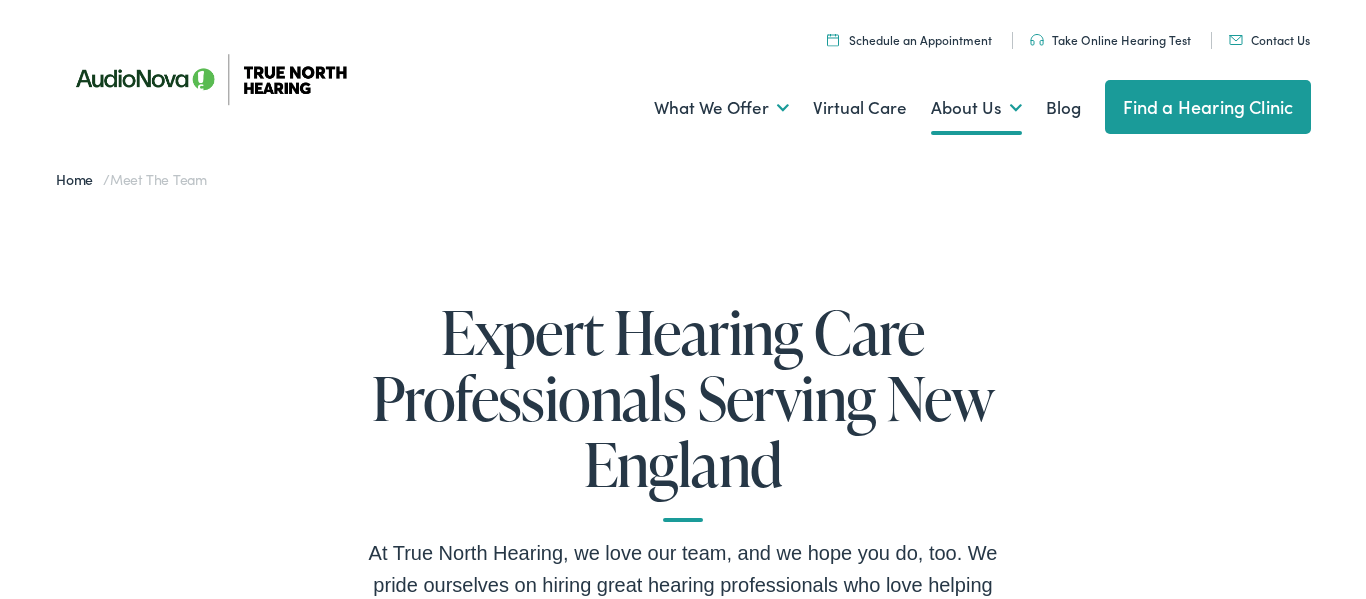 click on "Find a Hearing Clinic" at bounding box center (1208, 107) 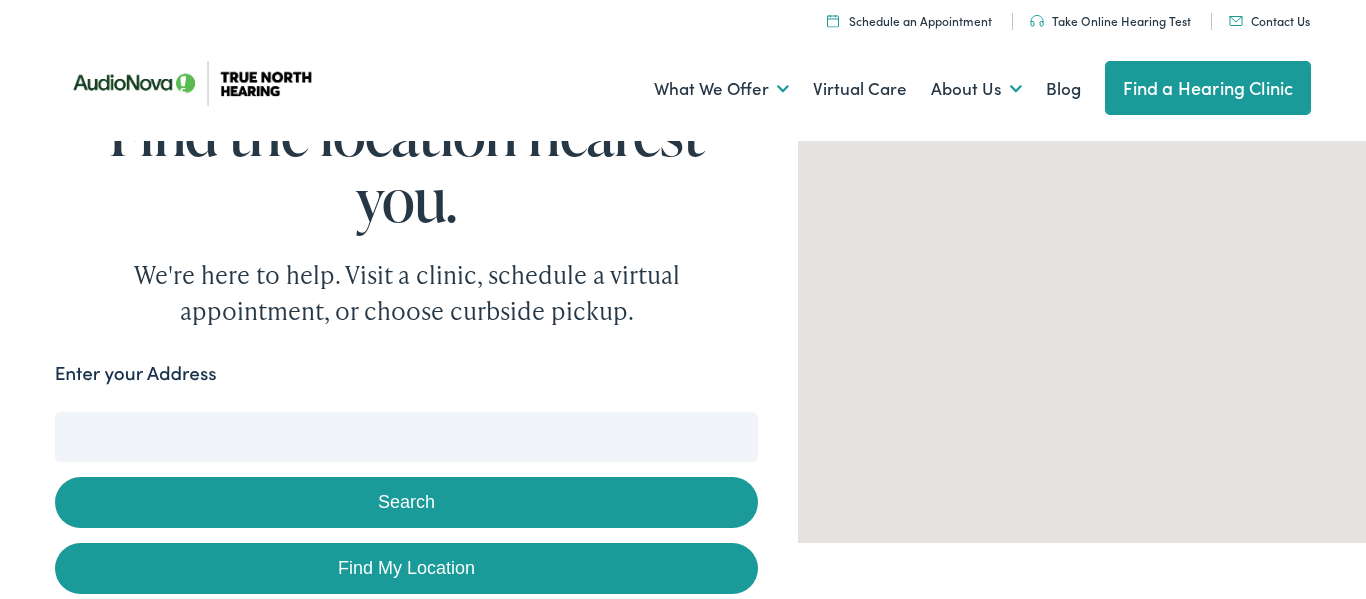 scroll, scrollTop: 0, scrollLeft: 0, axis: both 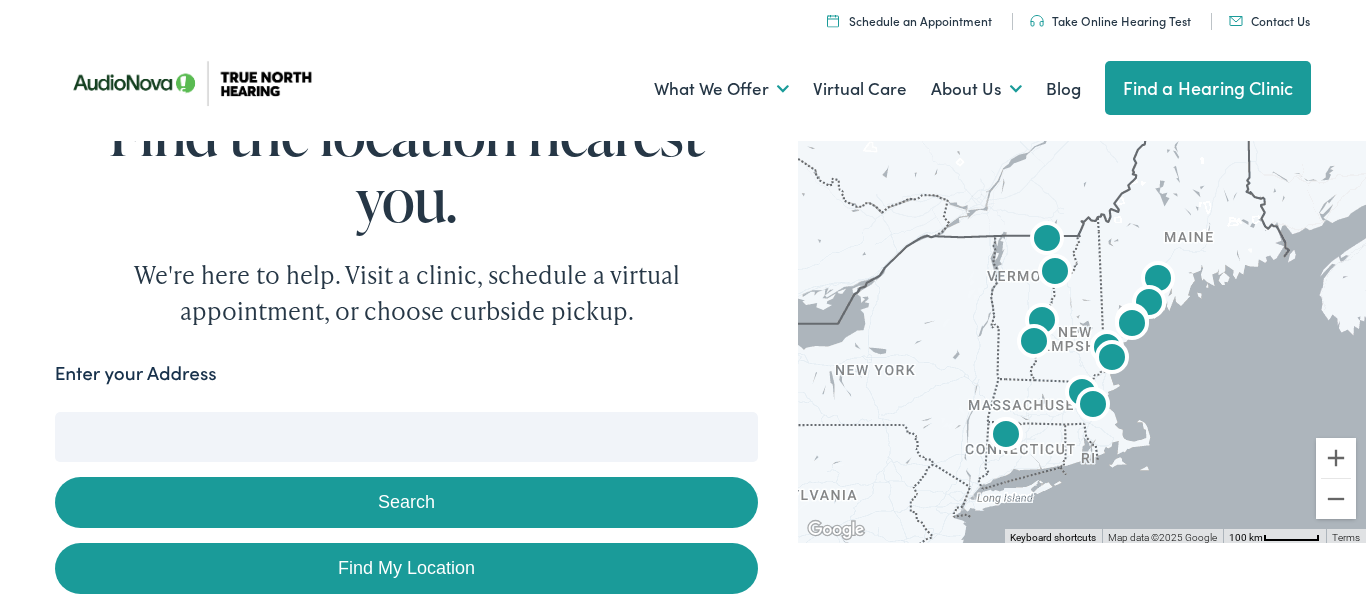 click at bounding box center [1107, 350] 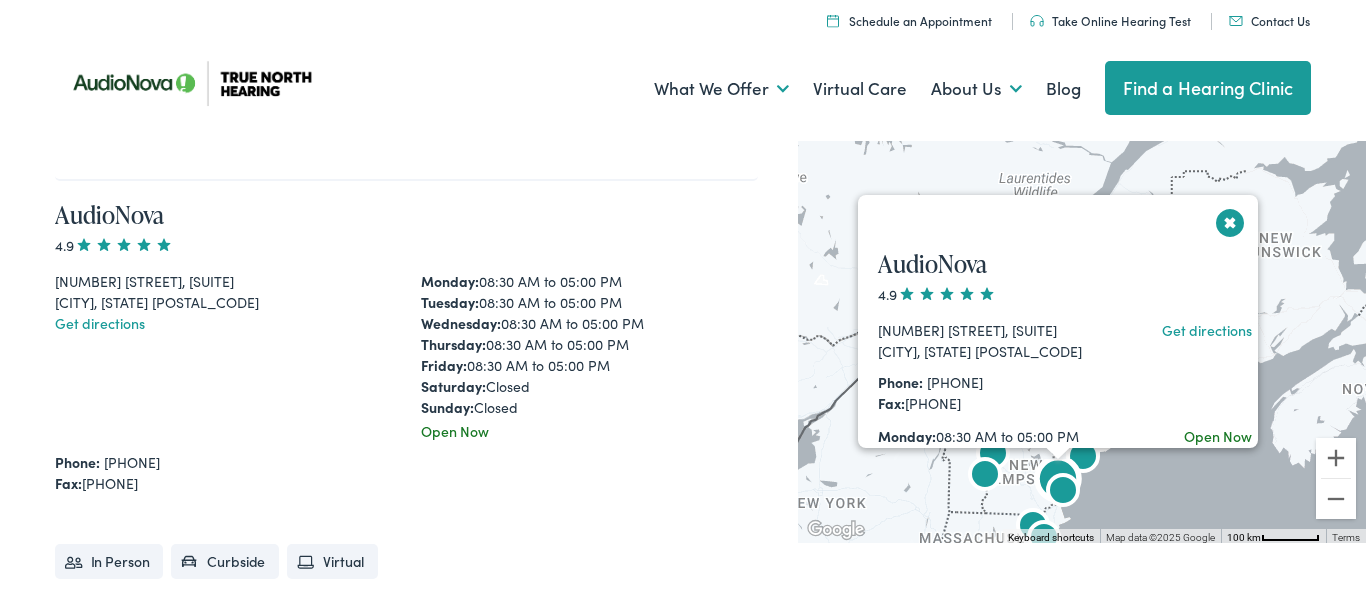 scroll, scrollTop: 1648, scrollLeft: 0, axis: vertical 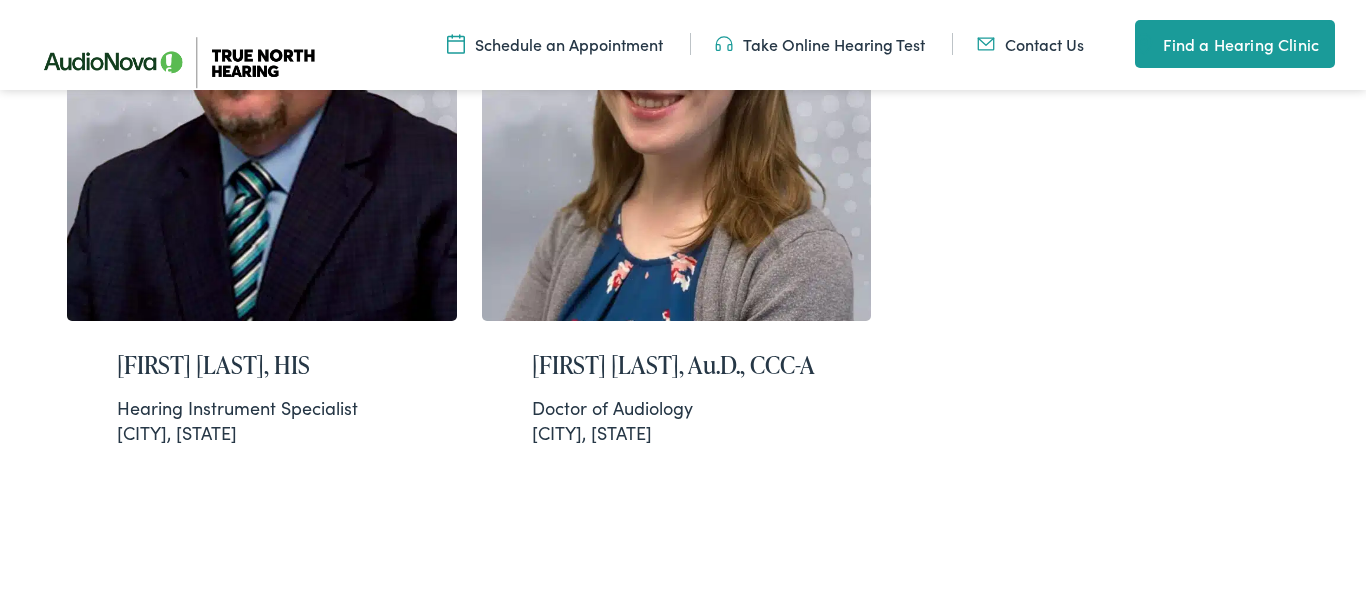 click on "Schedule an Appointment" at bounding box center [555, 44] 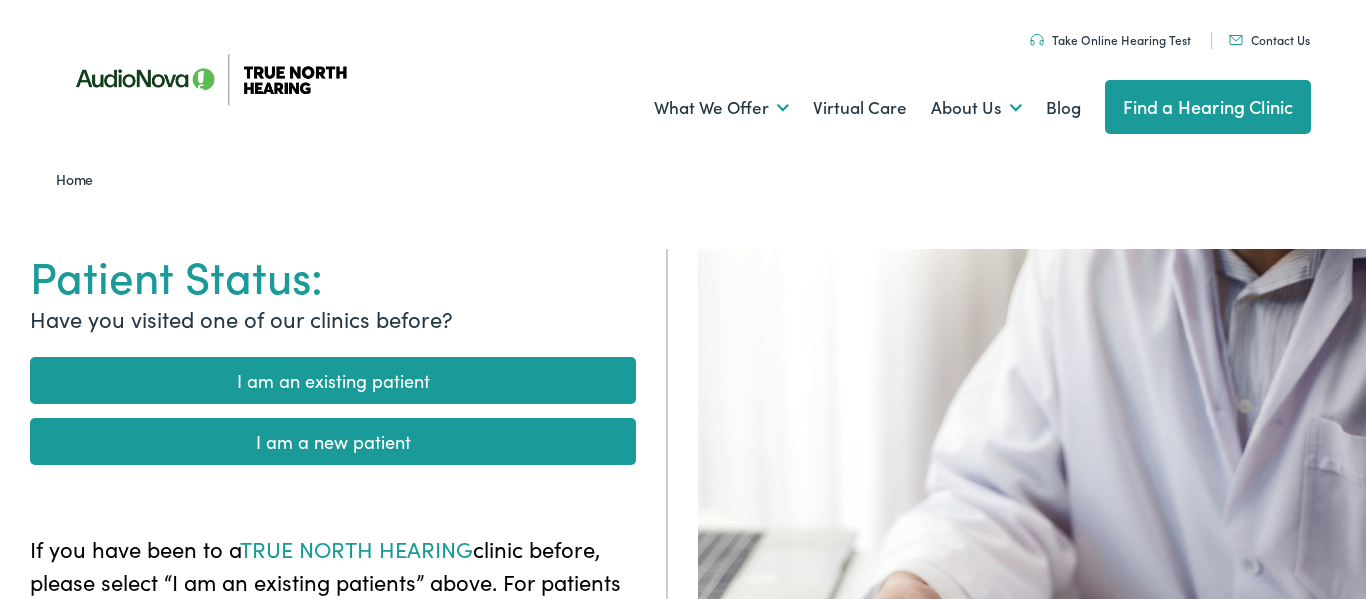 scroll, scrollTop: 0, scrollLeft: 0, axis: both 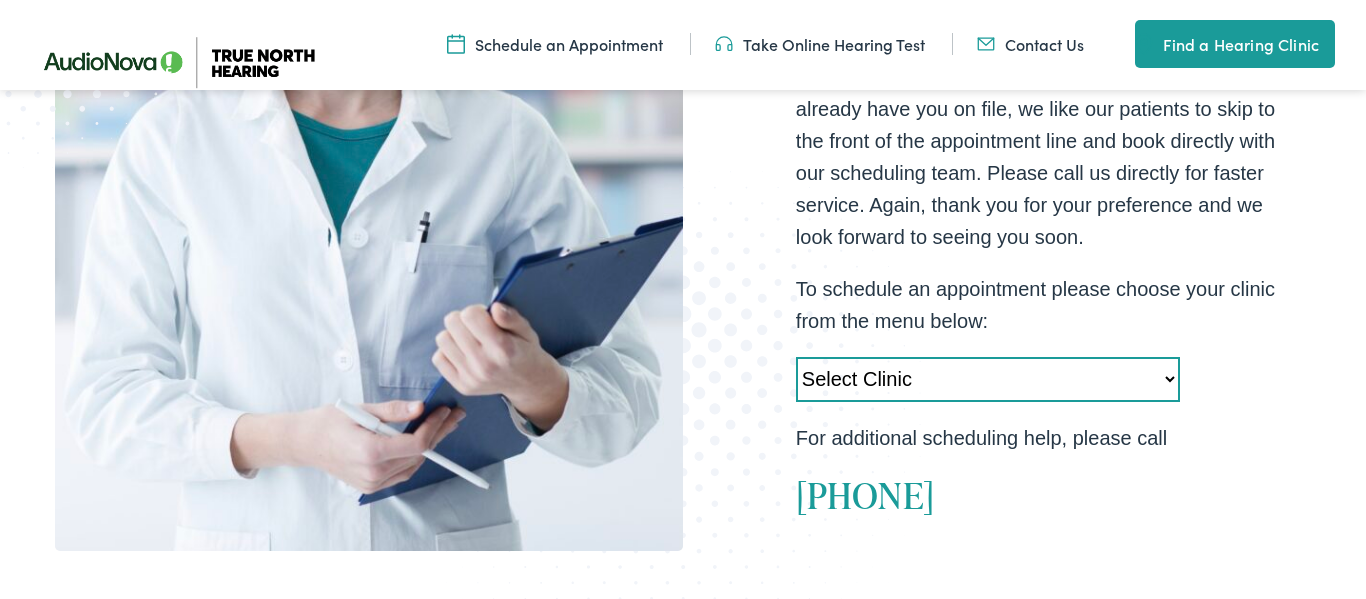 click on "Select Clinic [CITY]-[STATE]-[BRAND] [NUMBER] [STREET] [CITY]-[STATE]-[BRAND] [NUMBER] [STREET] [CITY]-[STATE]-[BRAND] [NUMBER] [STREET] [CITY]-[STATE]-[BRAND] [NUMBER] [STREET] [CITY]-[STATE]-[BRAND] [NUMBER] [STREET] [CITY]-[STATE]-[BRAND] [NUMBER] [STREET] [CITY]-[STATE]-[BRAND] [NUMBER] [STREET] [CITY]-[STATE]-[BRAND] [NUMBER] [STREET] [CITY]-[STATE]-[BRAND] [NUMBER] [STREET] [CITY]-[STATE]-[BRAND] [NUMBER] [STREET] [CITY]-[STATE]-[BRAND] [NUMBER] [STREET]" at bounding box center [988, 379] 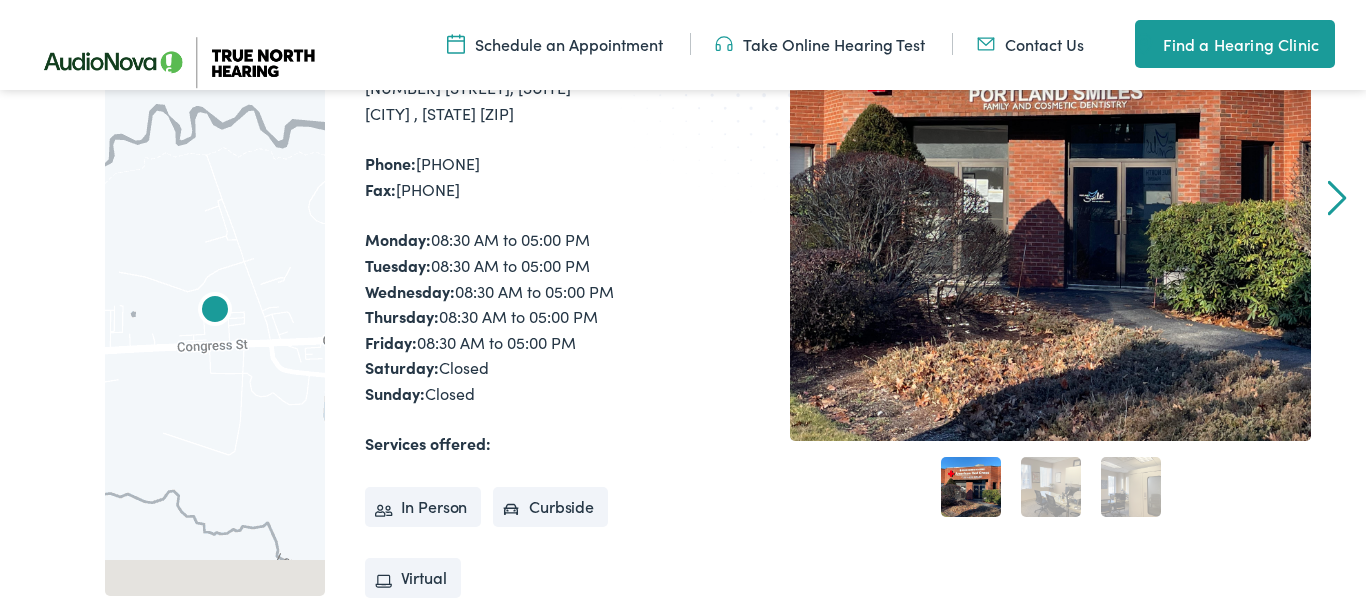 scroll, scrollTop: 0, scrollLeft: 0, axis: both 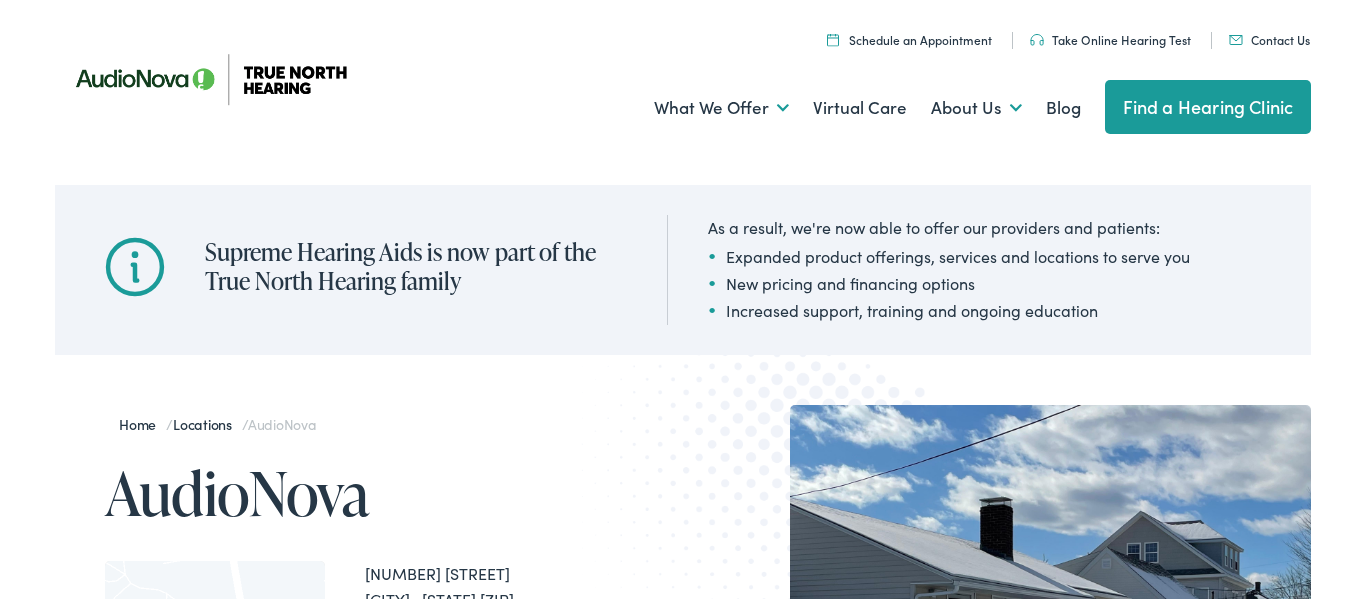 click on "Supreme Hearing Aids is now part of the True North Hearing family
As a result, we're now able to offer our providers and patients:
Expanded product offerings, services and locations to serve you
New pricing and financing options
Increased support, training and ongoing education" at bounding box center (683, 270) 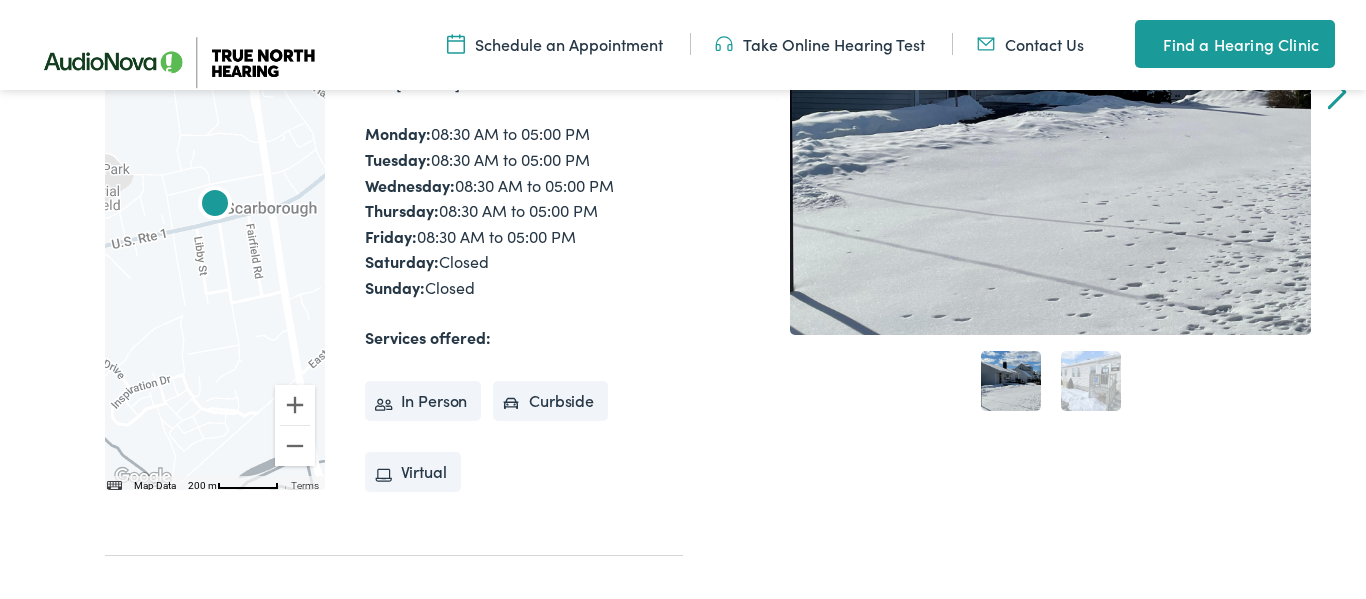 scroll, scrollTop: 586, scrollLeft: 0, axis: vertical 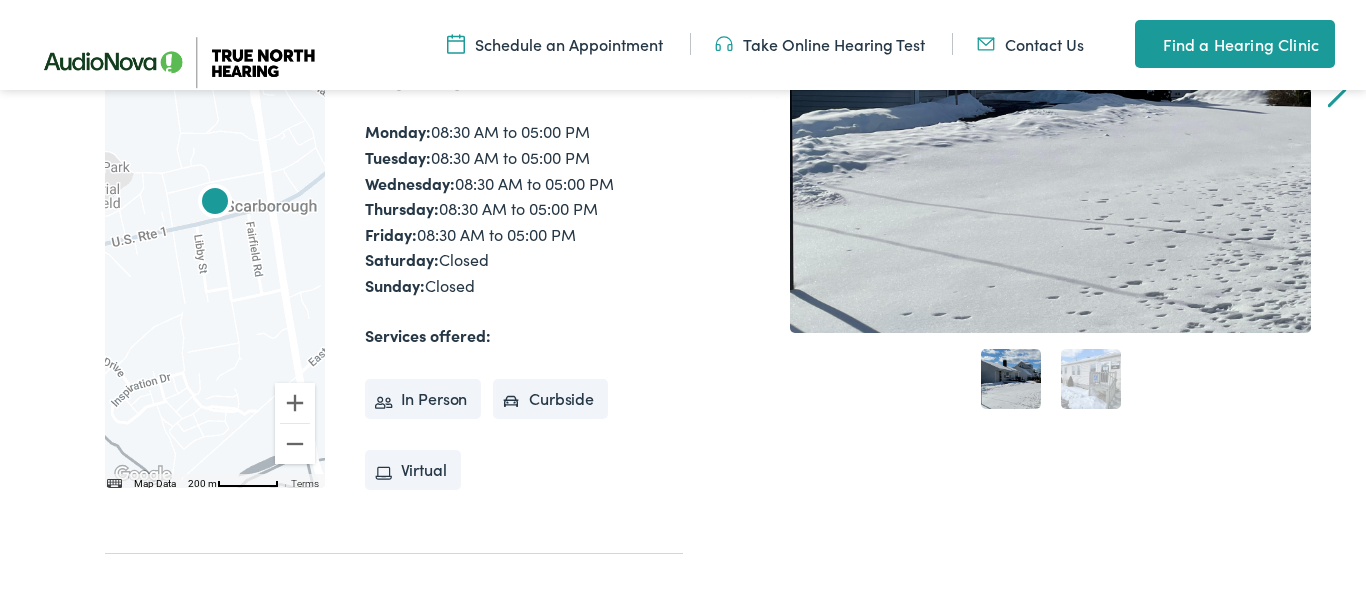 click on "2" at bounding box center [1091, 379] 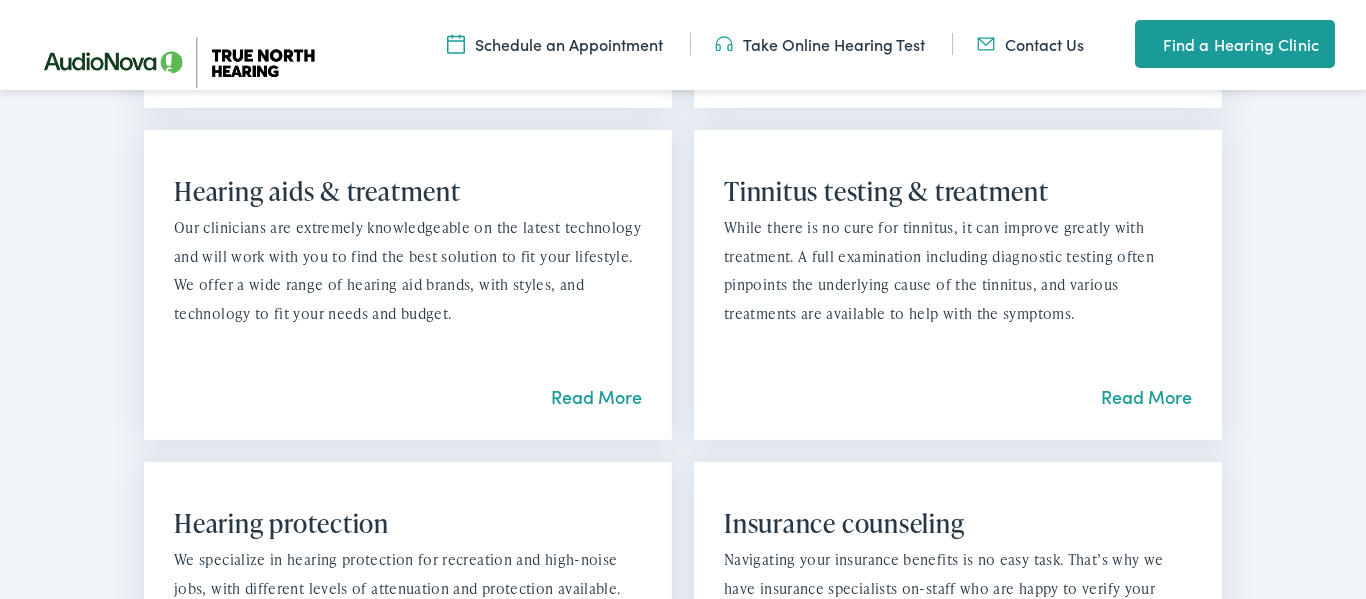 scroll, scrollTop: 1891, scrollLeft: 0, axis: vertical 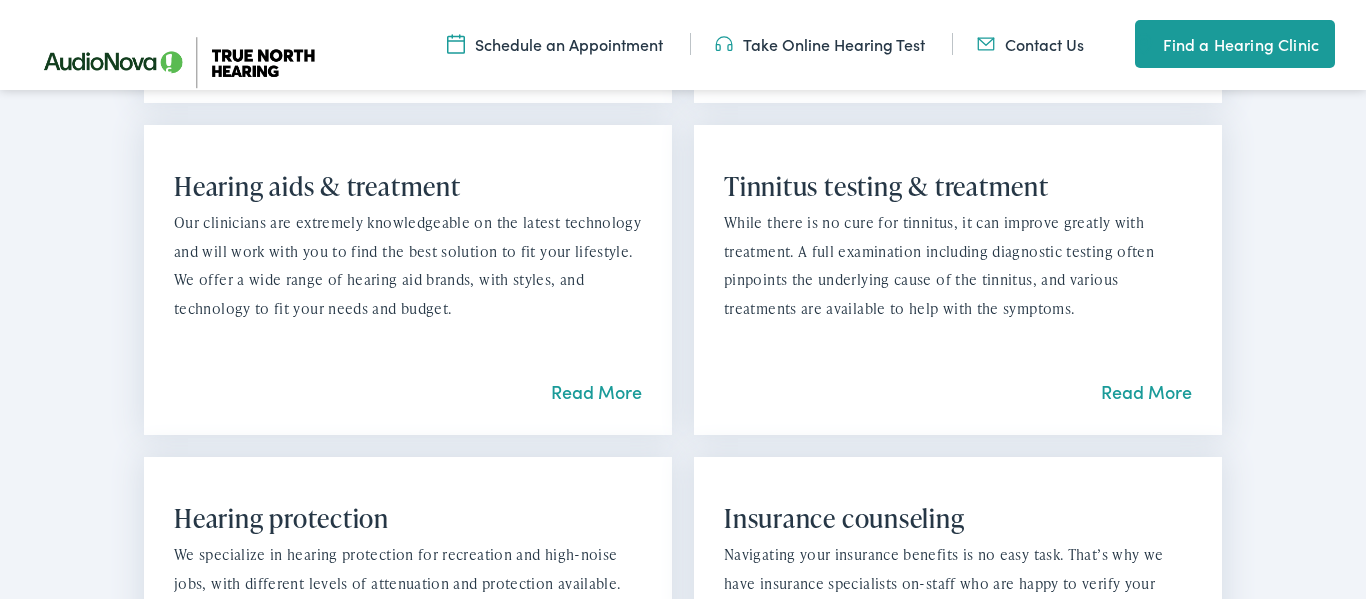 click on "Read More" at bounding box center (1146, 391) 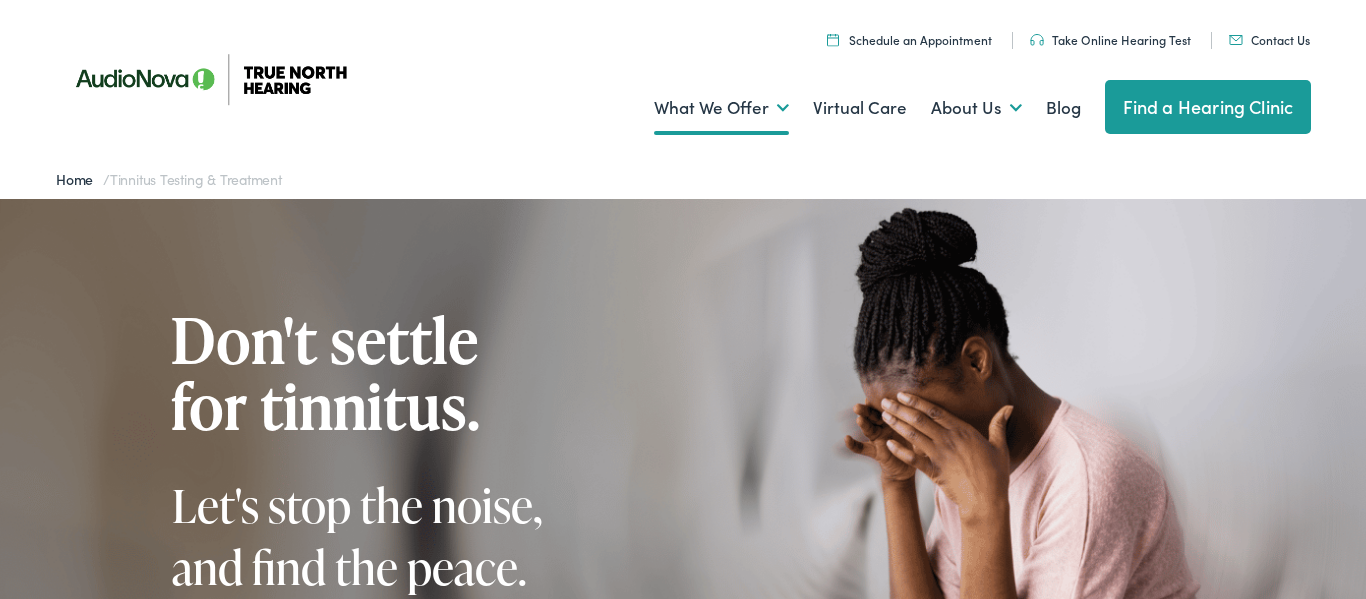 scroll, scrollTop: 0, scrollLeft: 0, axis: both 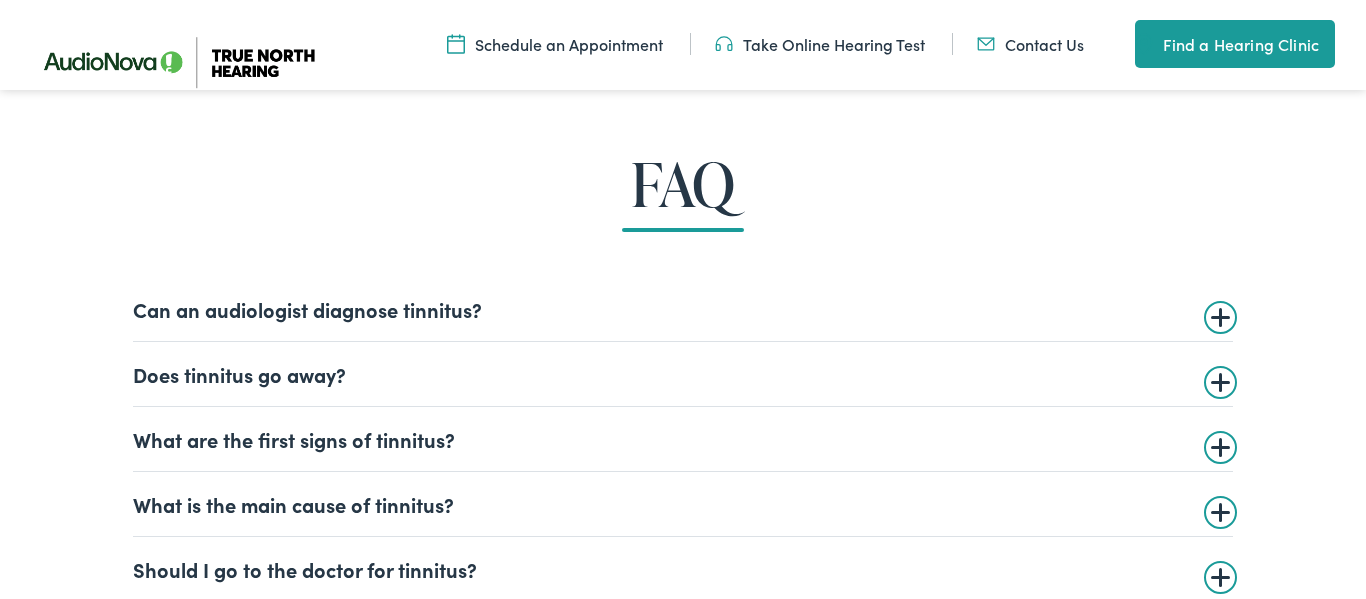 click on "Does tinnitus go away?
There is no universal tinnitus timeline. If the noise is new or occurs in spells of a few minutes at a time, it is possible for the tinnitus to gradually fade over time. If symptoms have been ongoing for months or years, the tinnitus is more likely to be permanent. Regardless, your hearing care provider can work with you to address symptoms, even with long-term tinnitus.
It is best to see a hearing care professional trained in tinnitus as soon as you suspect you might be facing tinnitus or hearing loss to determine the course of action suited to your needs." at bounding box center (683, 374) 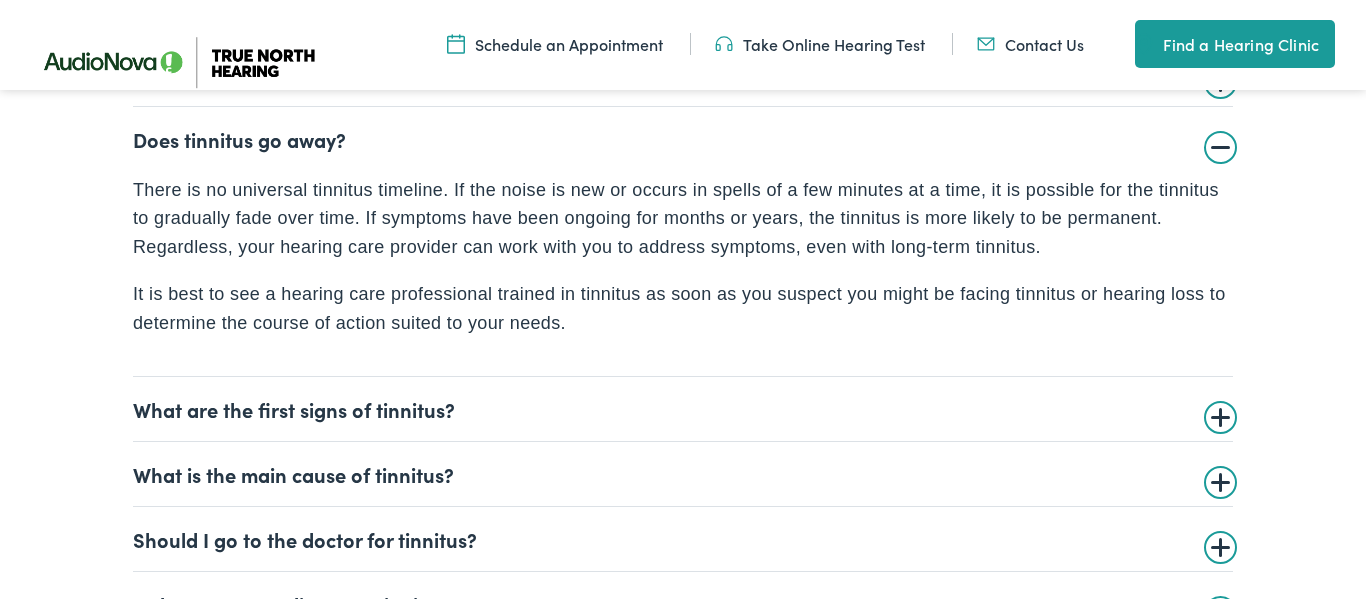 scroll, scrollTop: 4775, scrollLeft: 0, axis: vertical 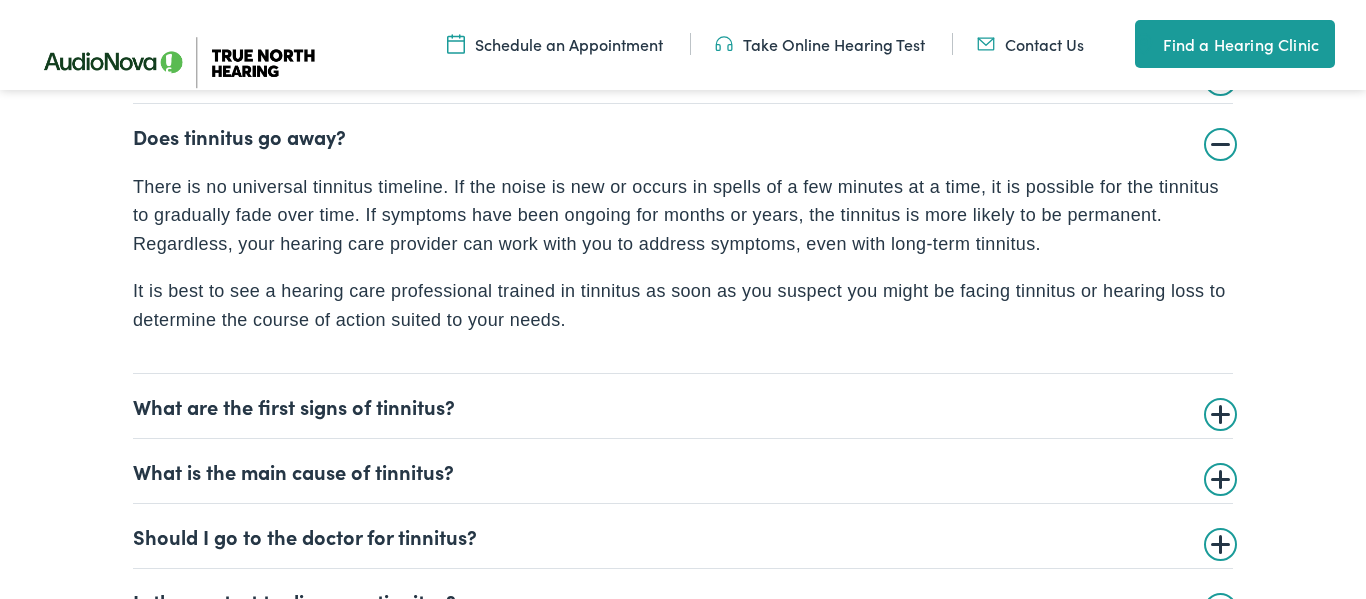 click on "What is the main cause of tinnitus?" at bounding box center [683, 471] 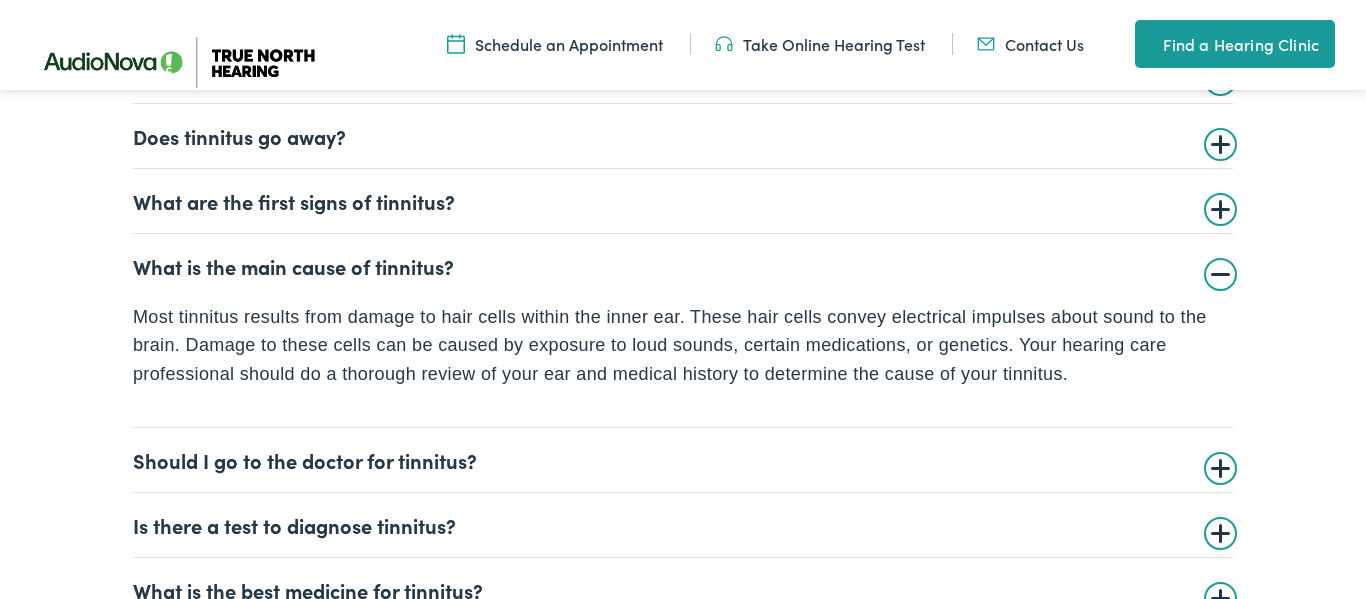 click on "Is there a test to diagnose tinnitus?" at bounding box center [683, 525] 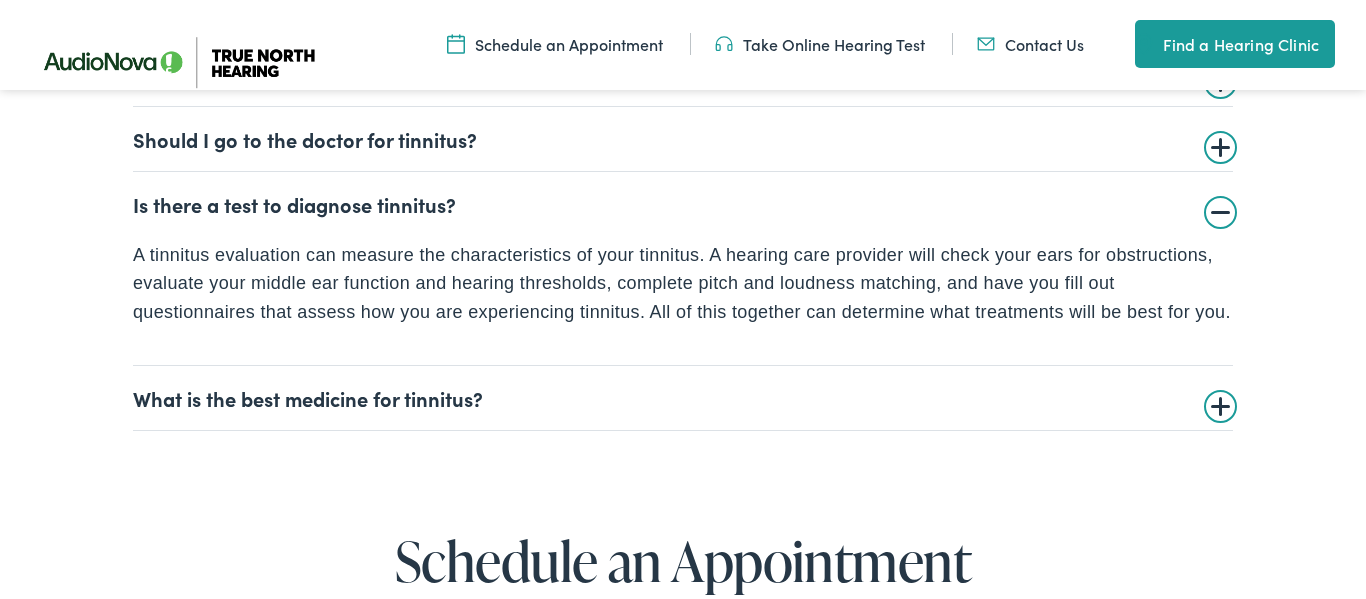 scroll, scrollTop: 4968, scrollLeft: 0, axis: vertical 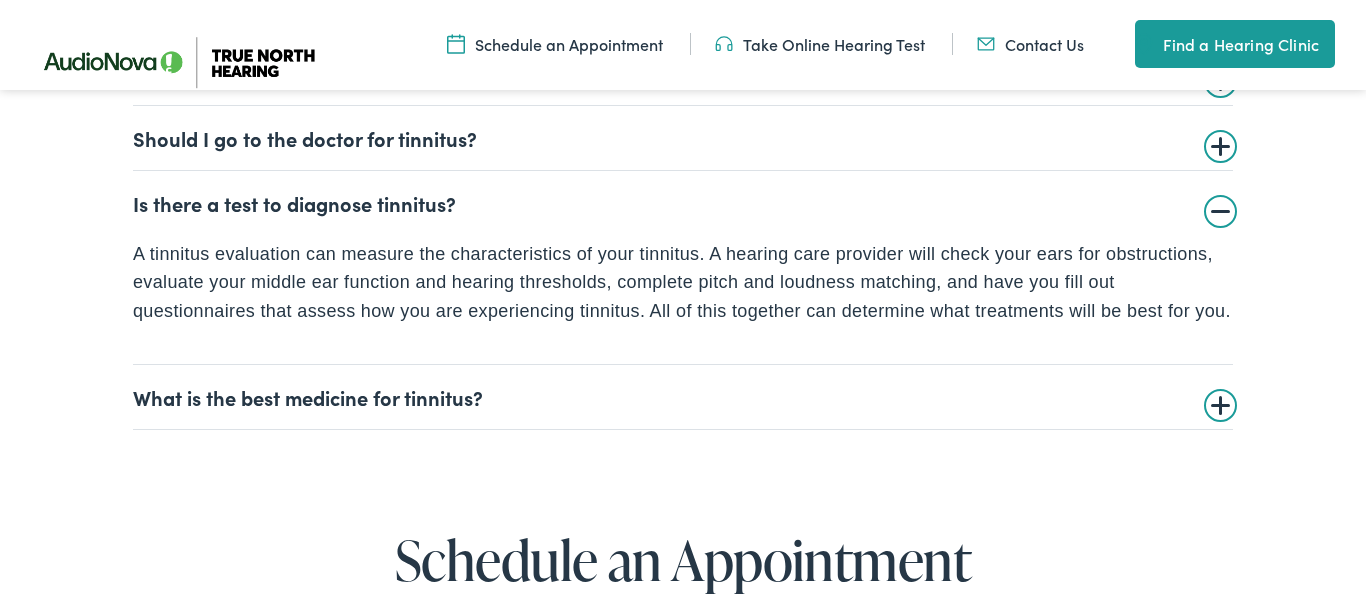 click on "What is the best medicine for tinnitus?" at bounding box center (683, 397) 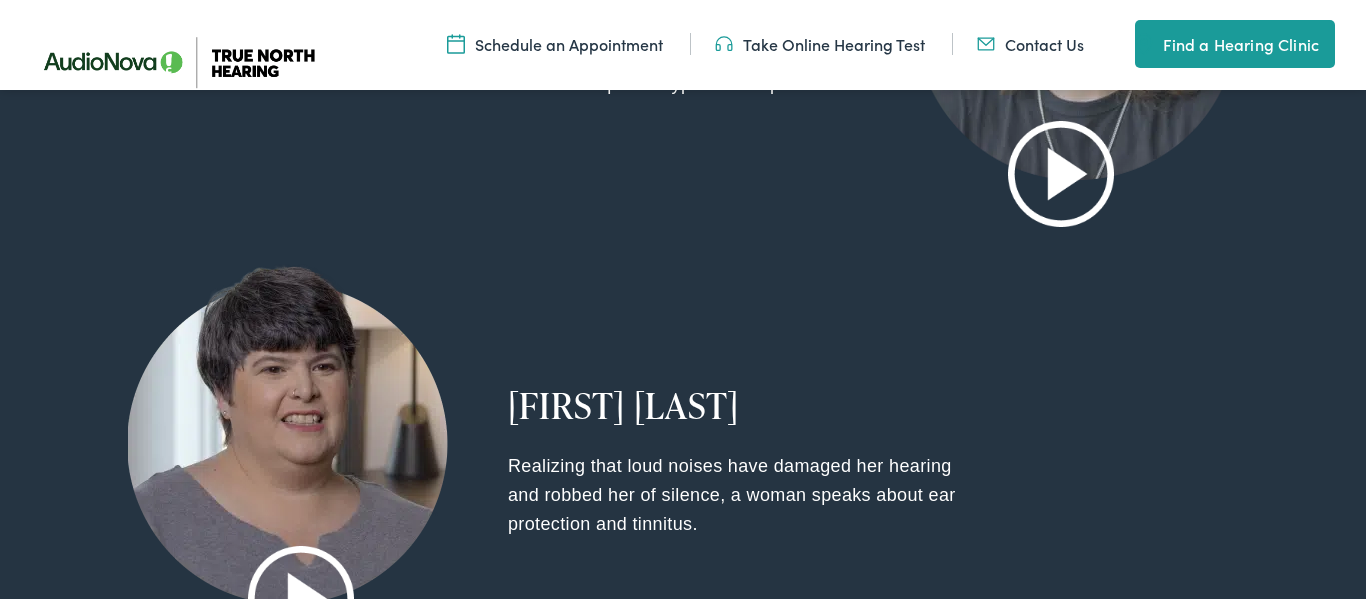 scroll, scrollTop: 2696, scrollLeft: 0, axis: vertical 